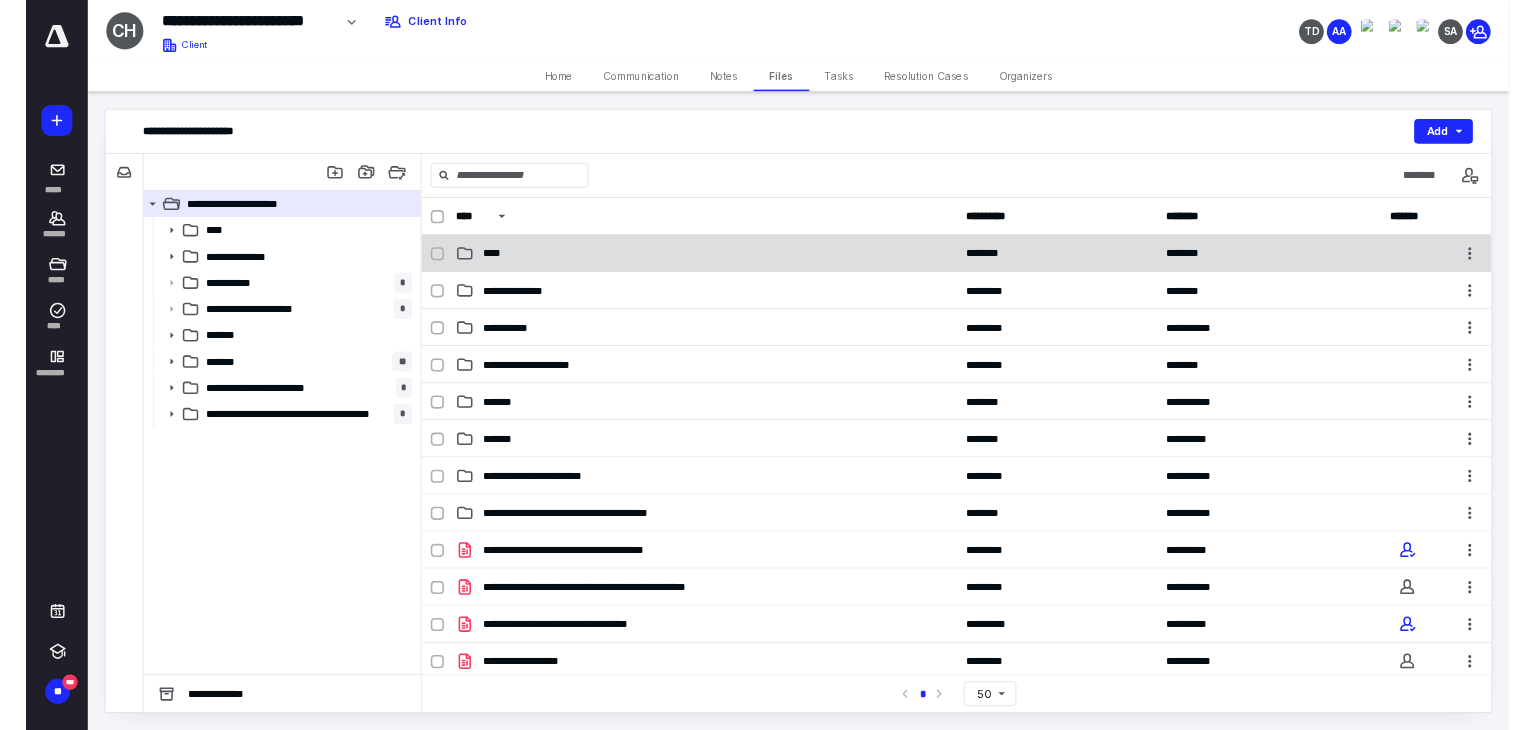 scroll, scrollTop: 0, scrollLeft: 0, axis: both 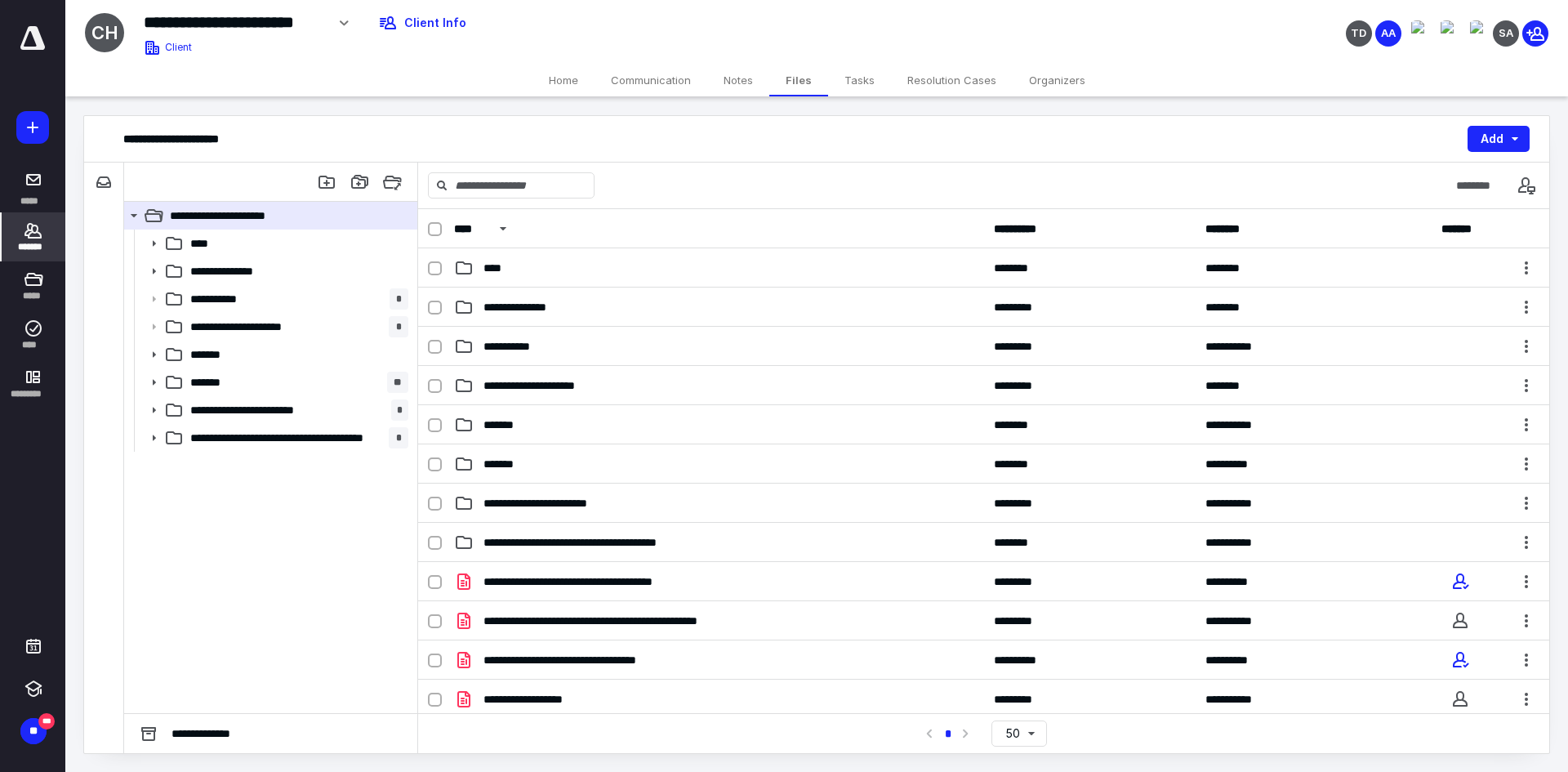 click on "*******" at bounding box center (33, 247) 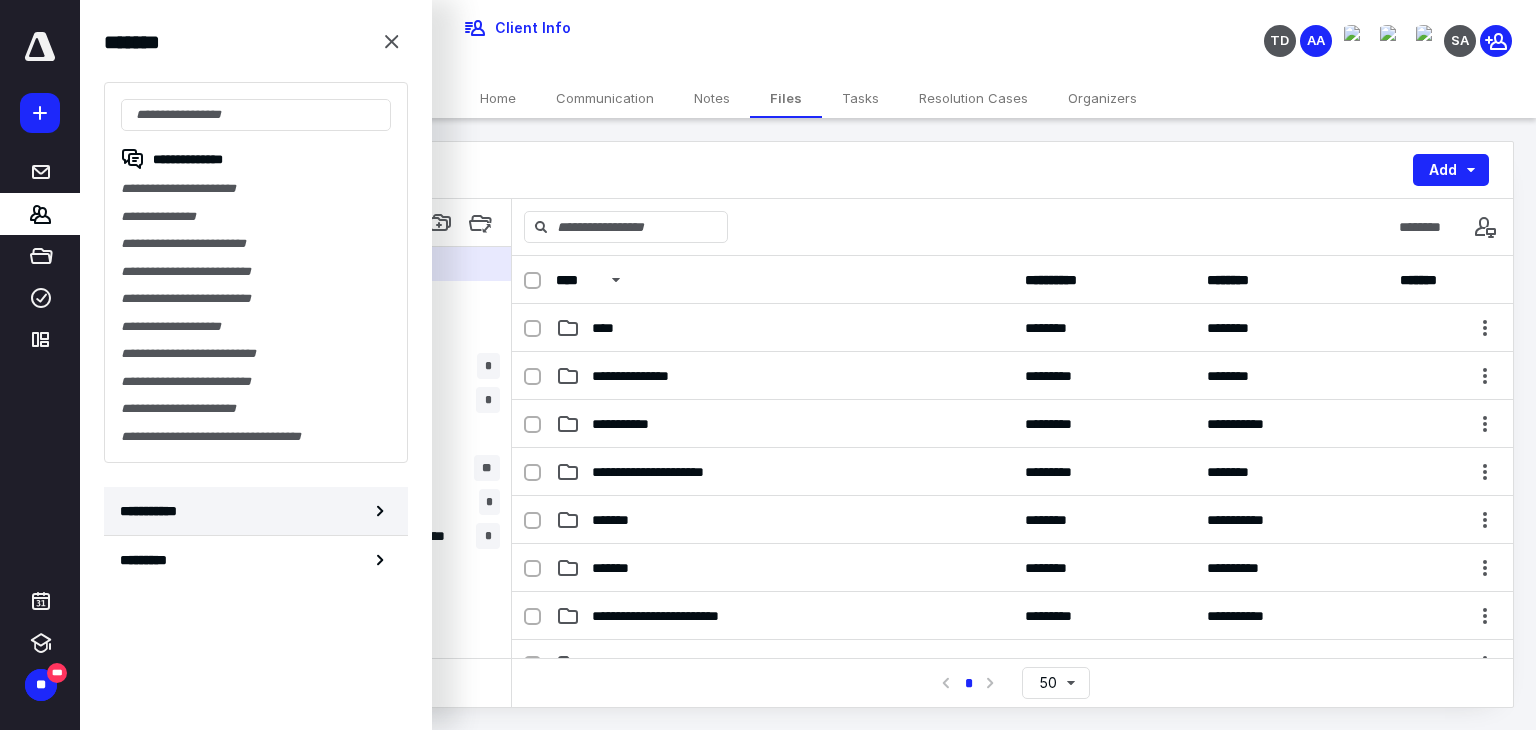 click on "**********" at bounding box center (256, 511) 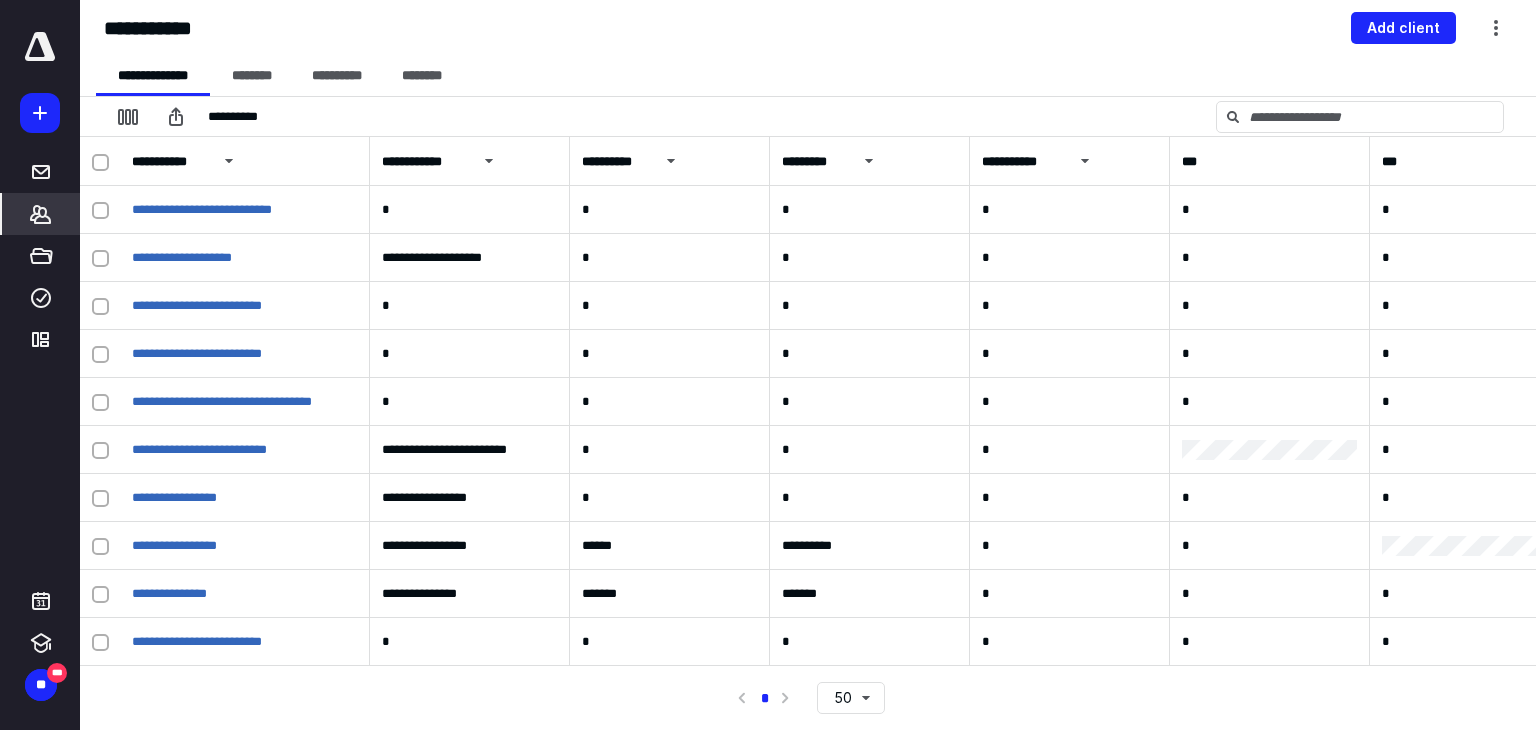 scroll, scrollTop: 203, scrollLeft: 0, axis: vertical 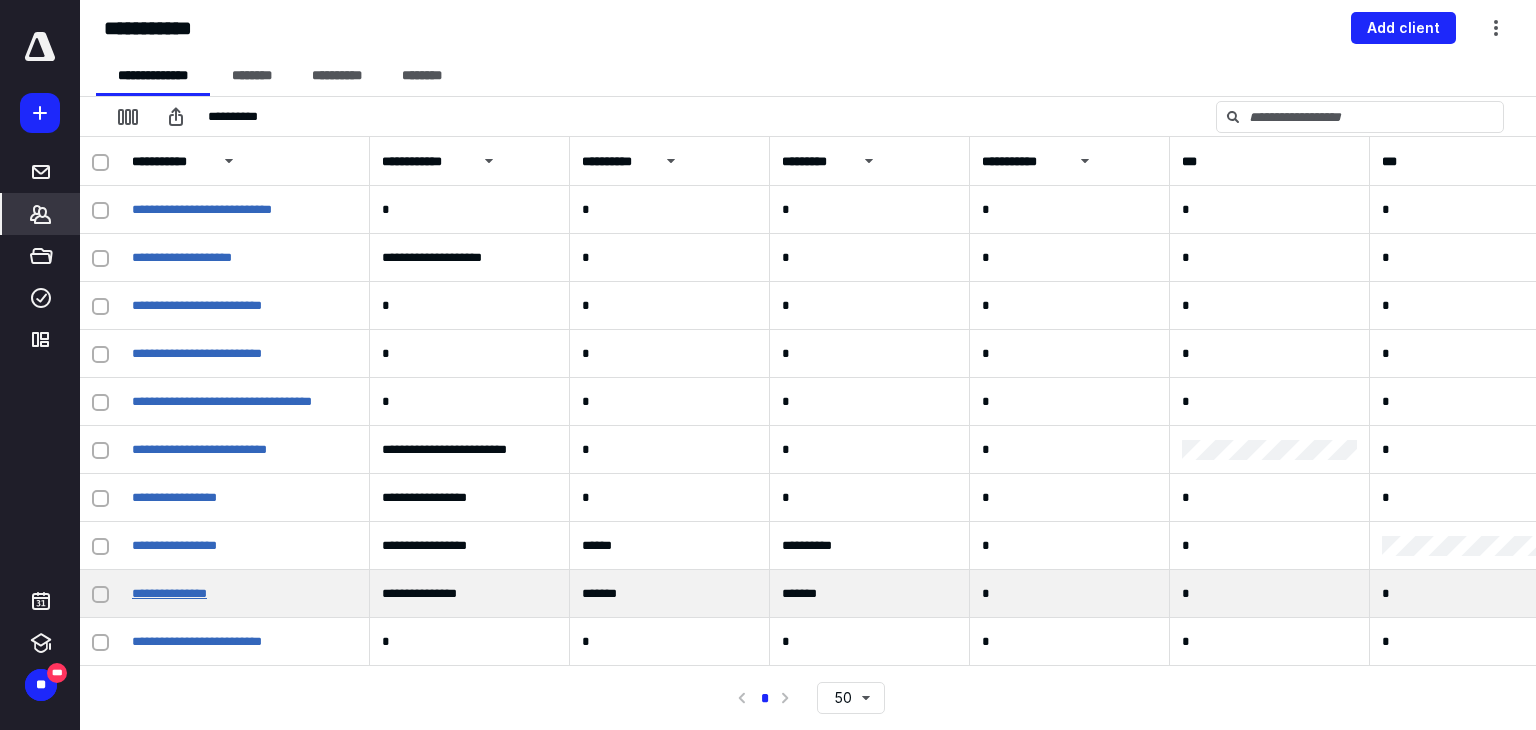 click on "**********" at bounding box center [169, 593] 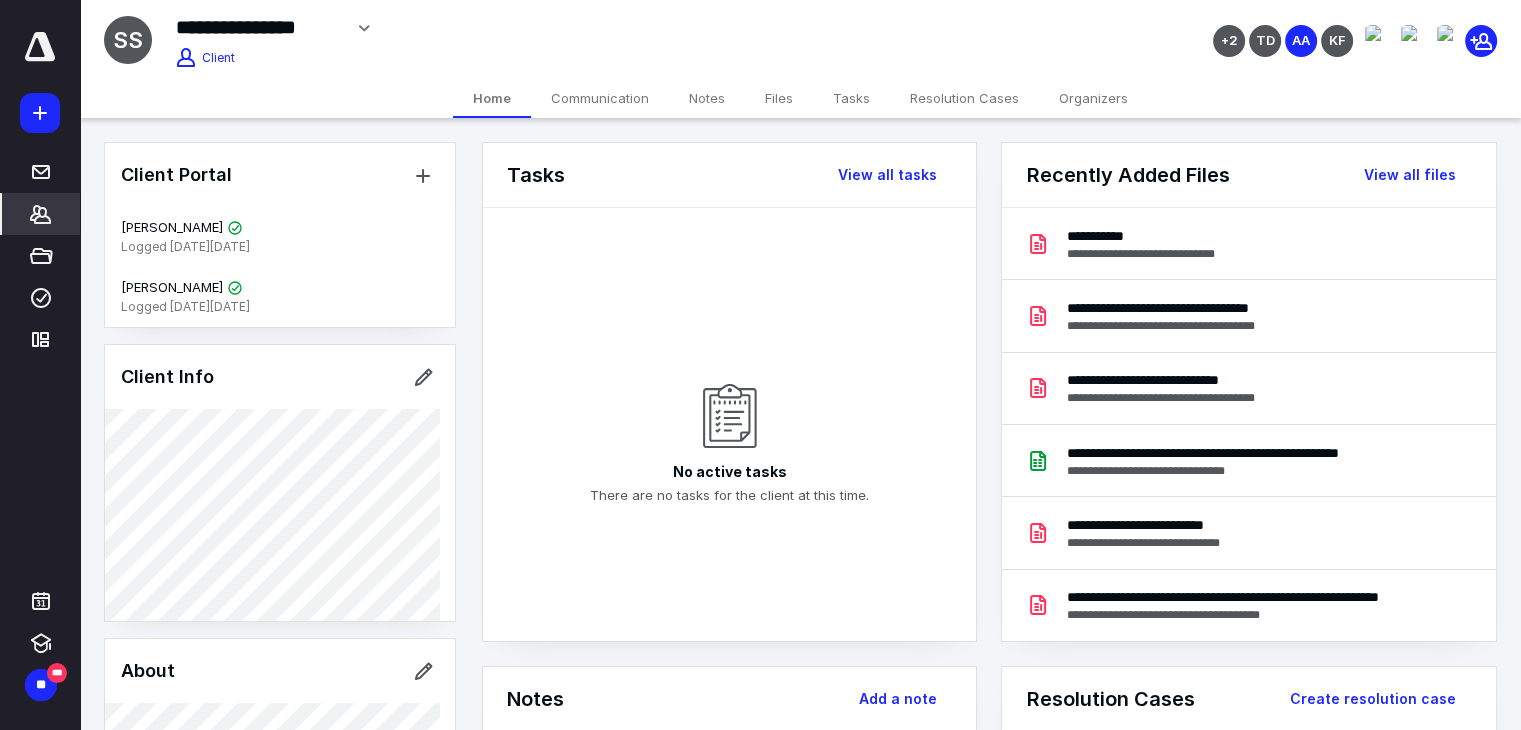 click on "Files" at bounding box center [779, 98] 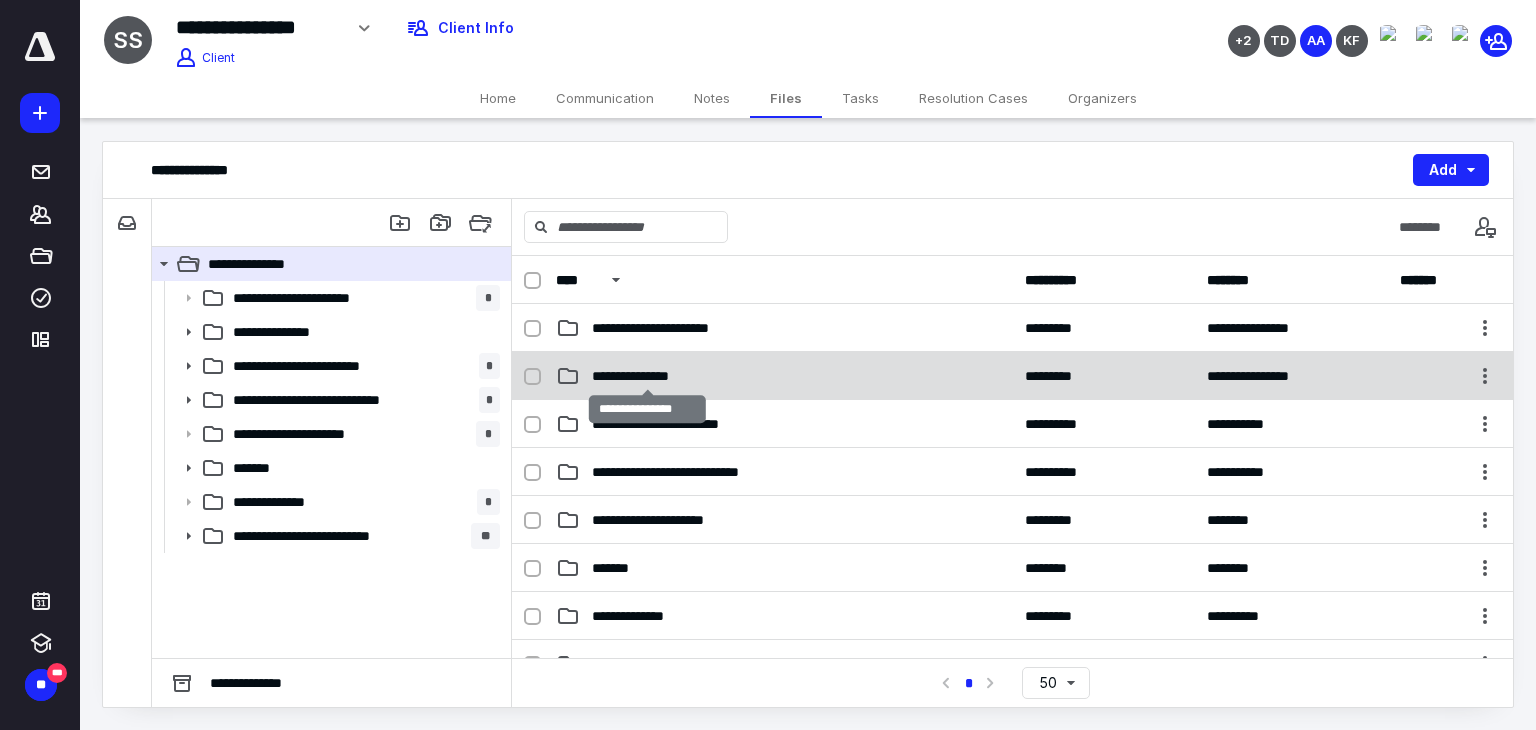 click on "**********" at bounding box center [648, 376] 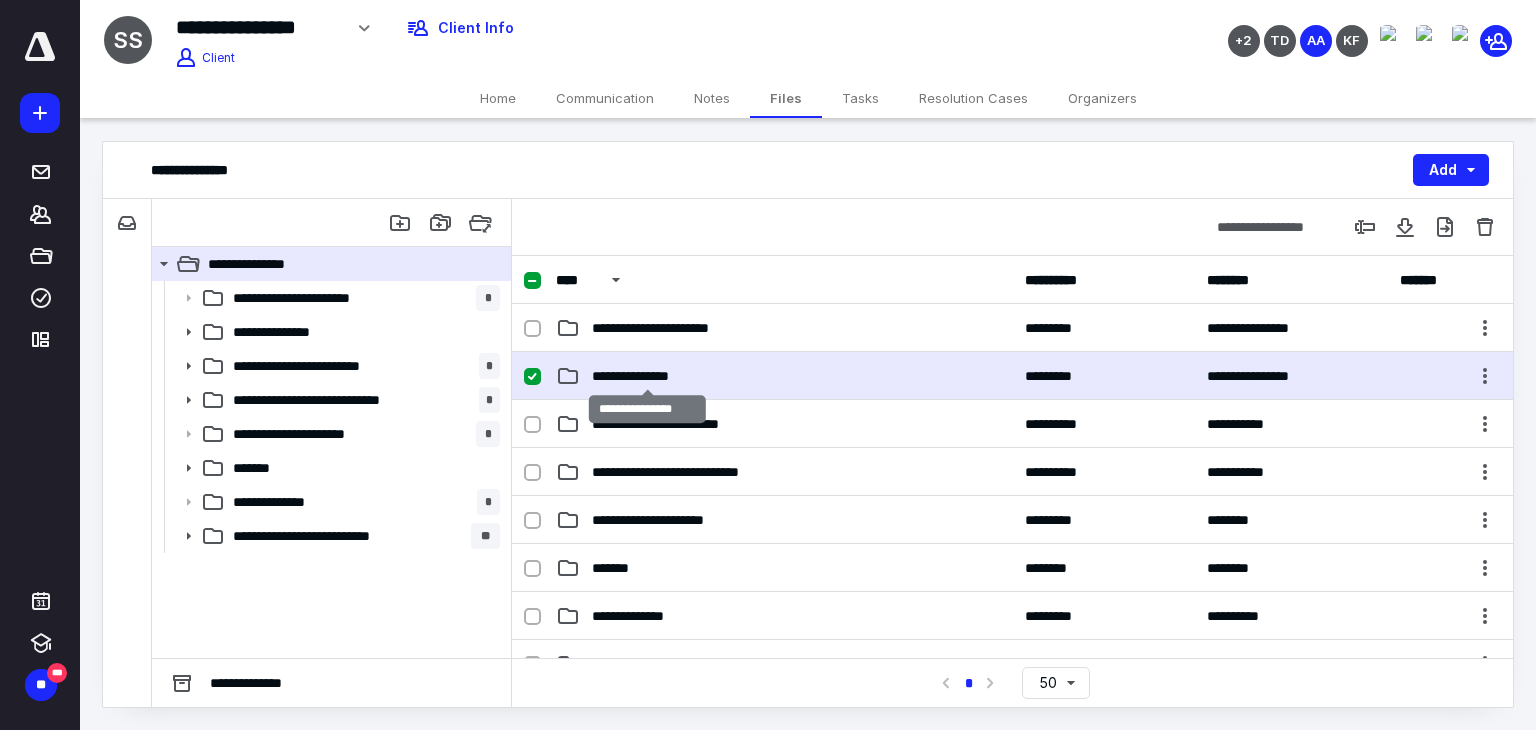 click on "**********" at bounding box center (648, 376) 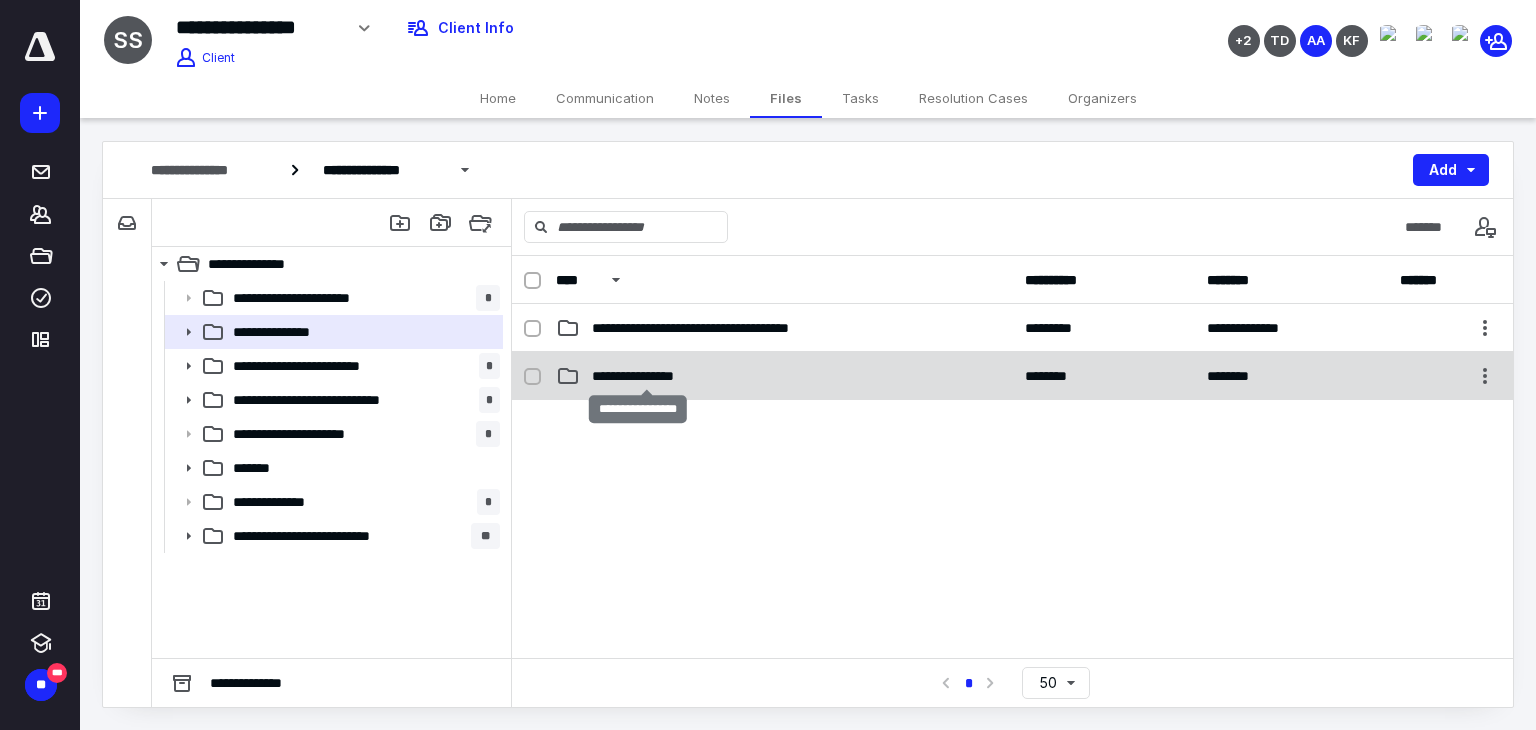 click on "**********" at bounding box center [646, 376] 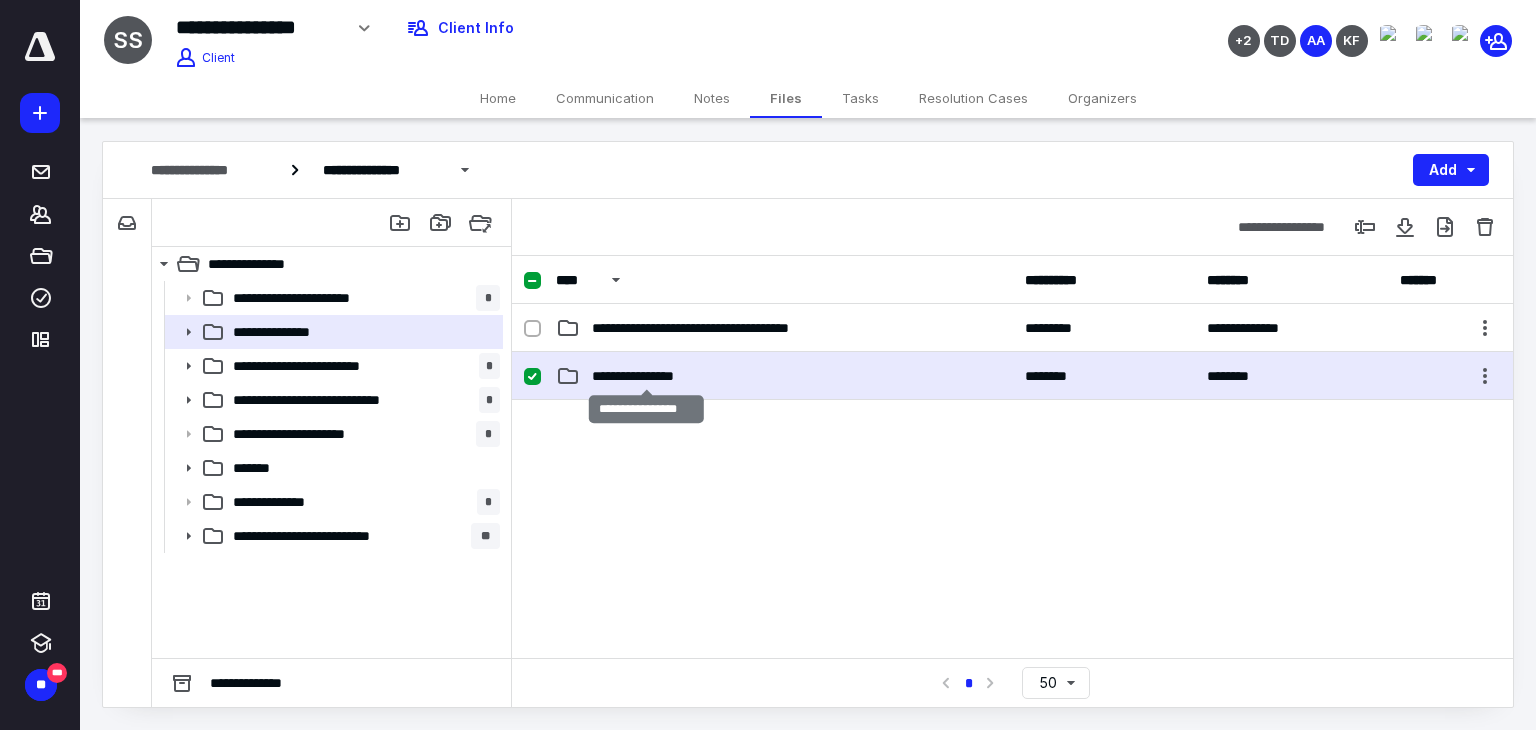click on "**********" at bounding box center (646, 376) 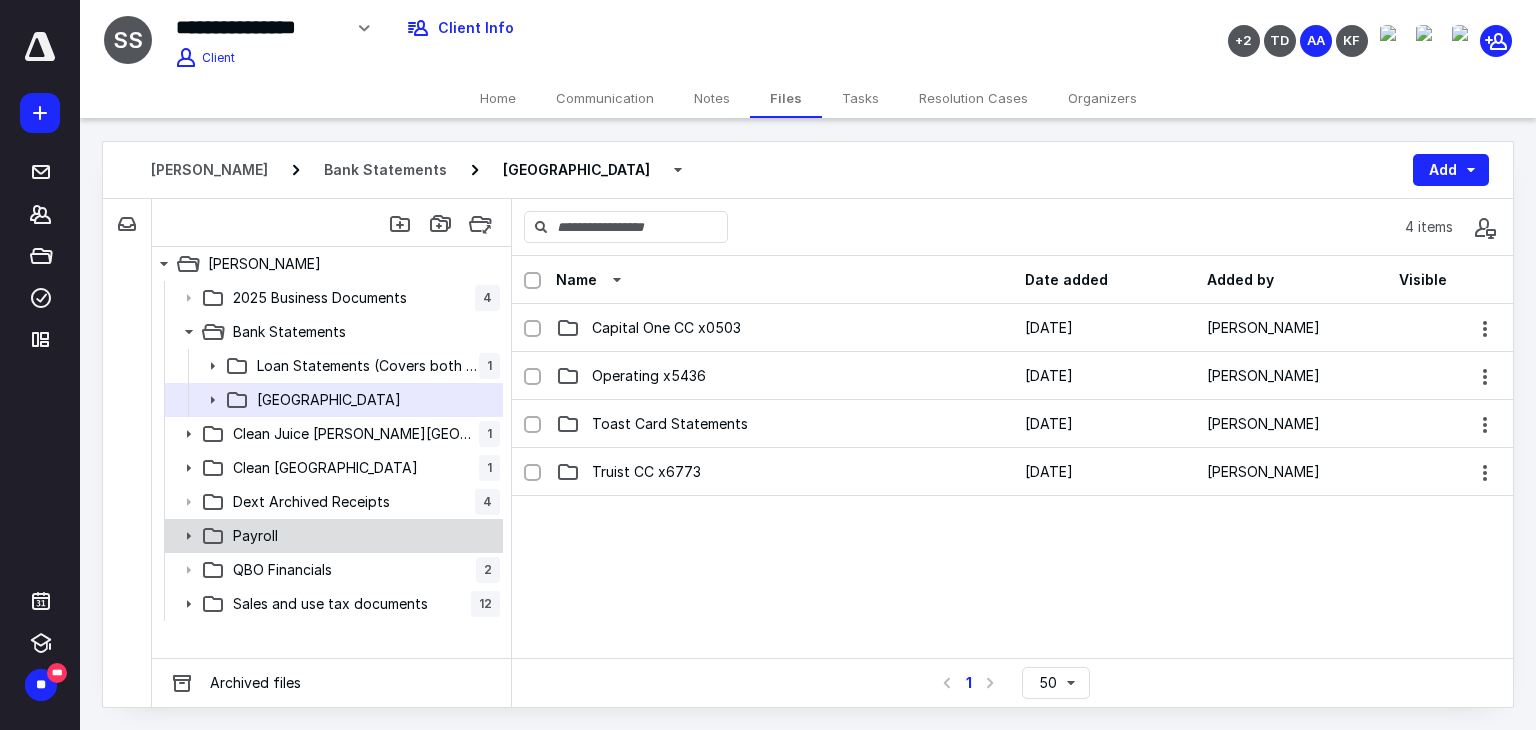 click on "Payroll" at bounding box center (362, 536) 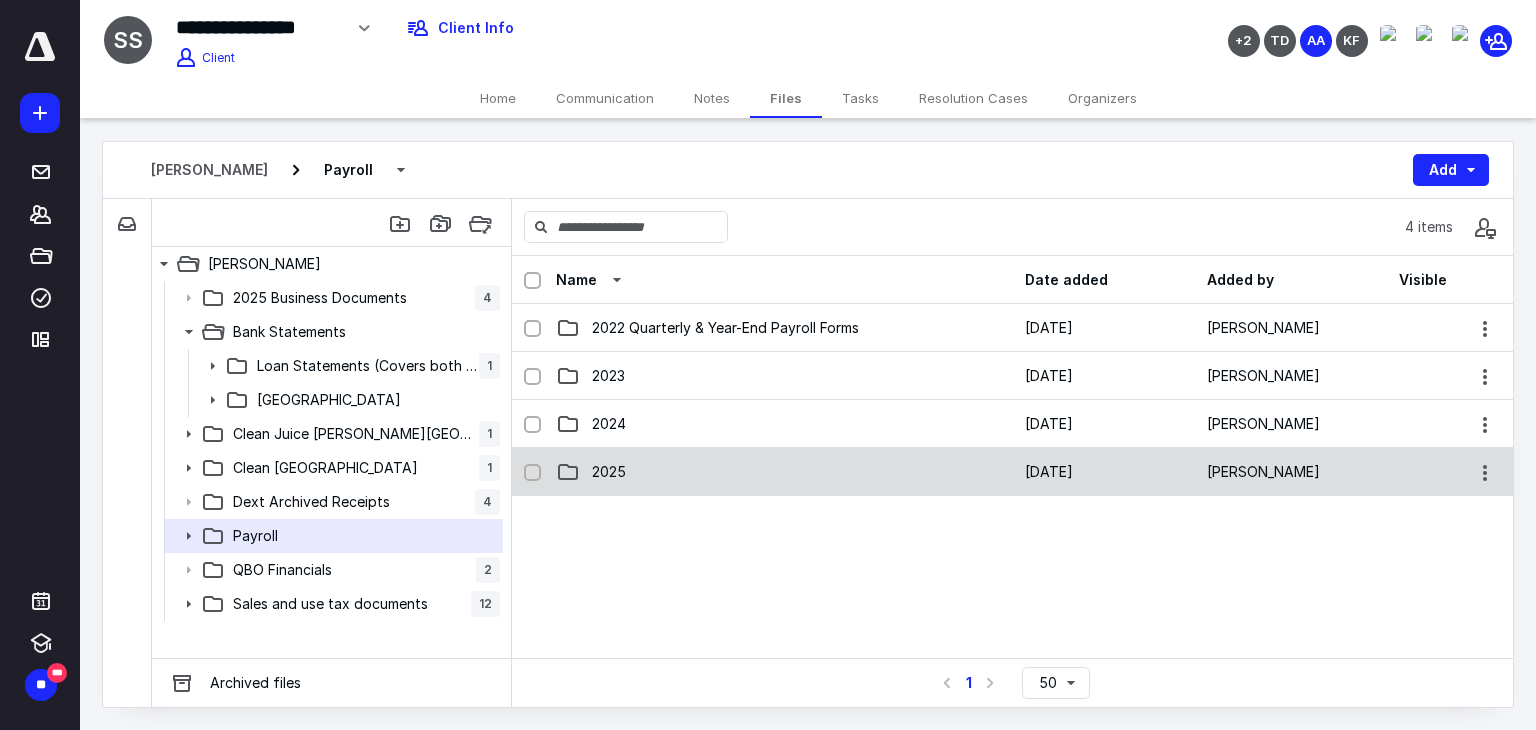 click on "2025" at bounding box center (784, 472) 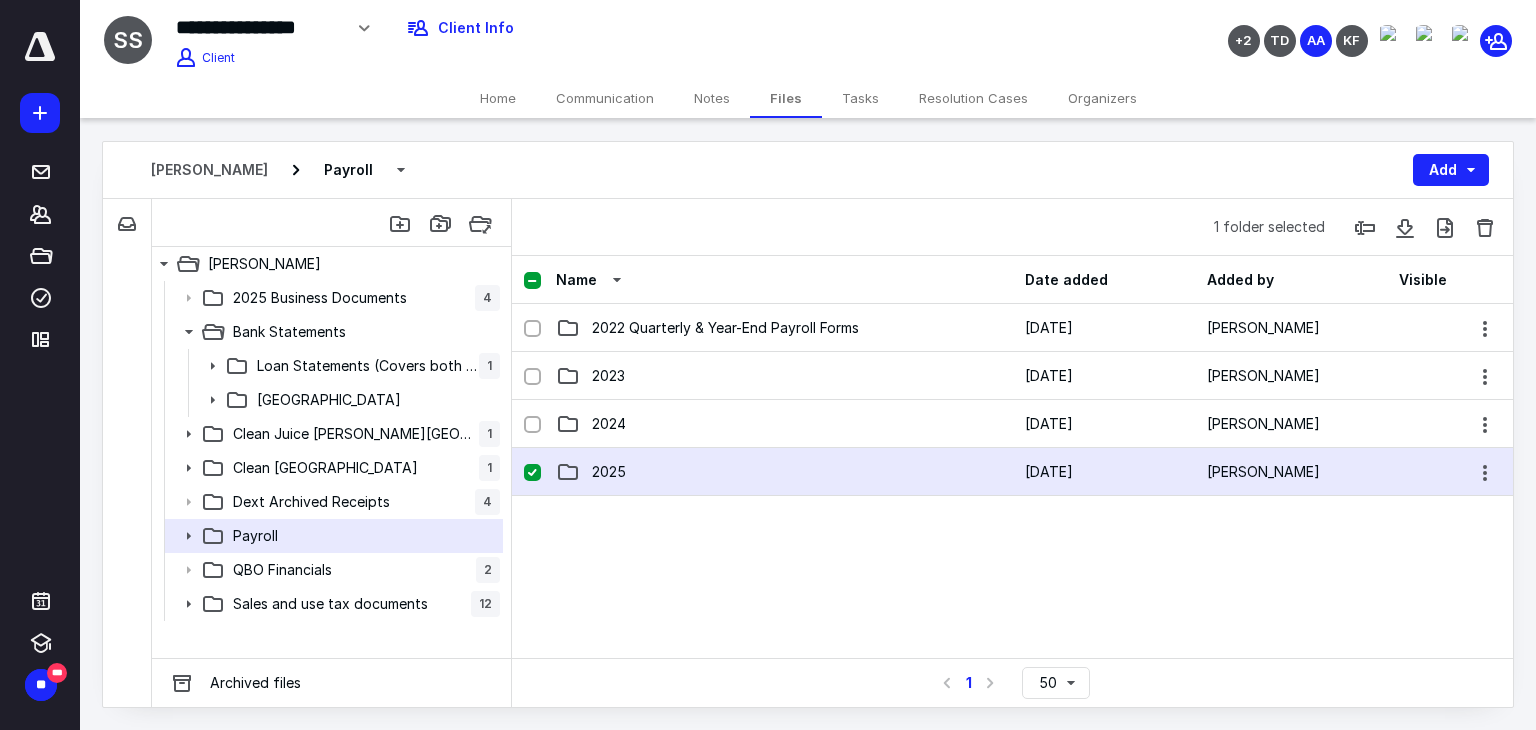 click on "2025" at bounding box center (784, 472) 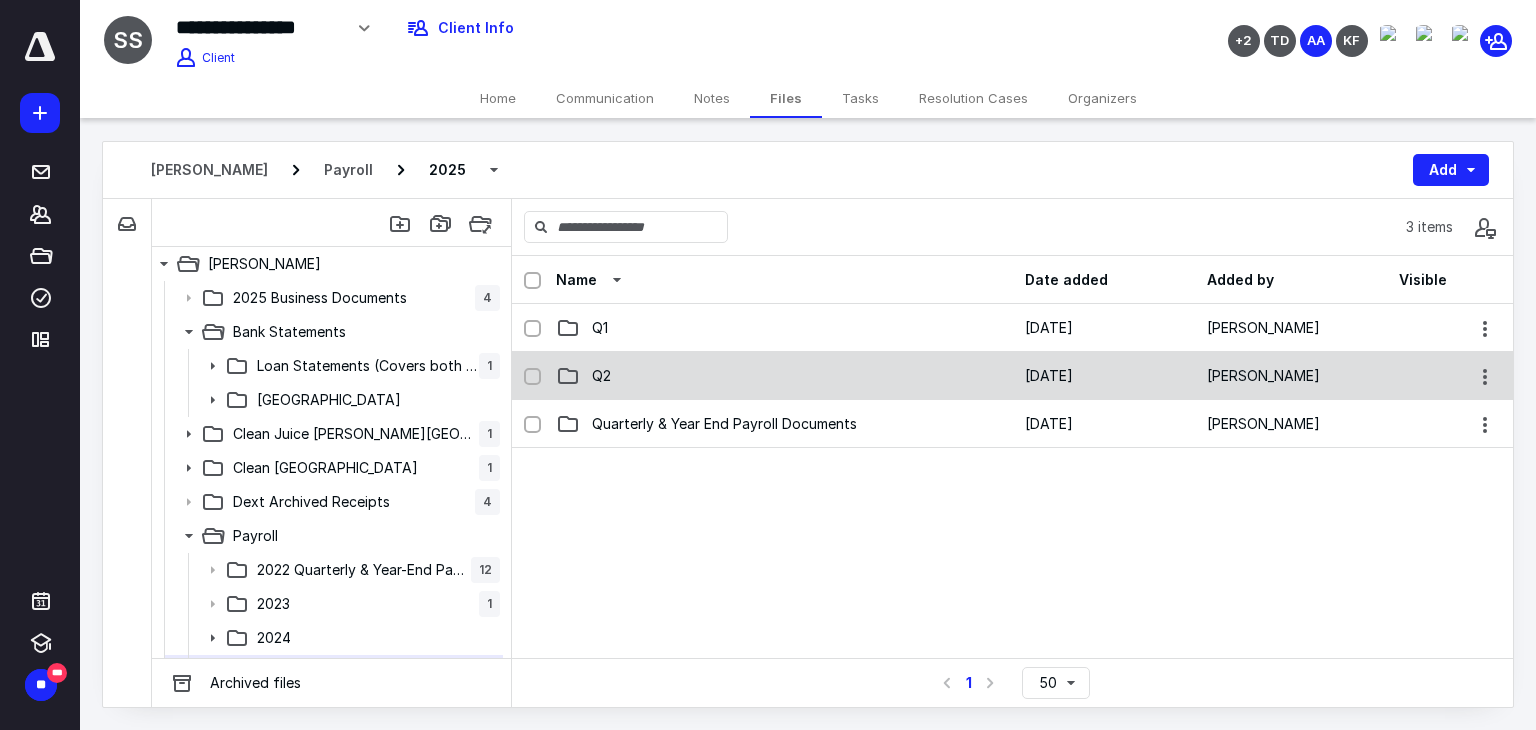 click on "Q2" at bounding box center [784, 376] 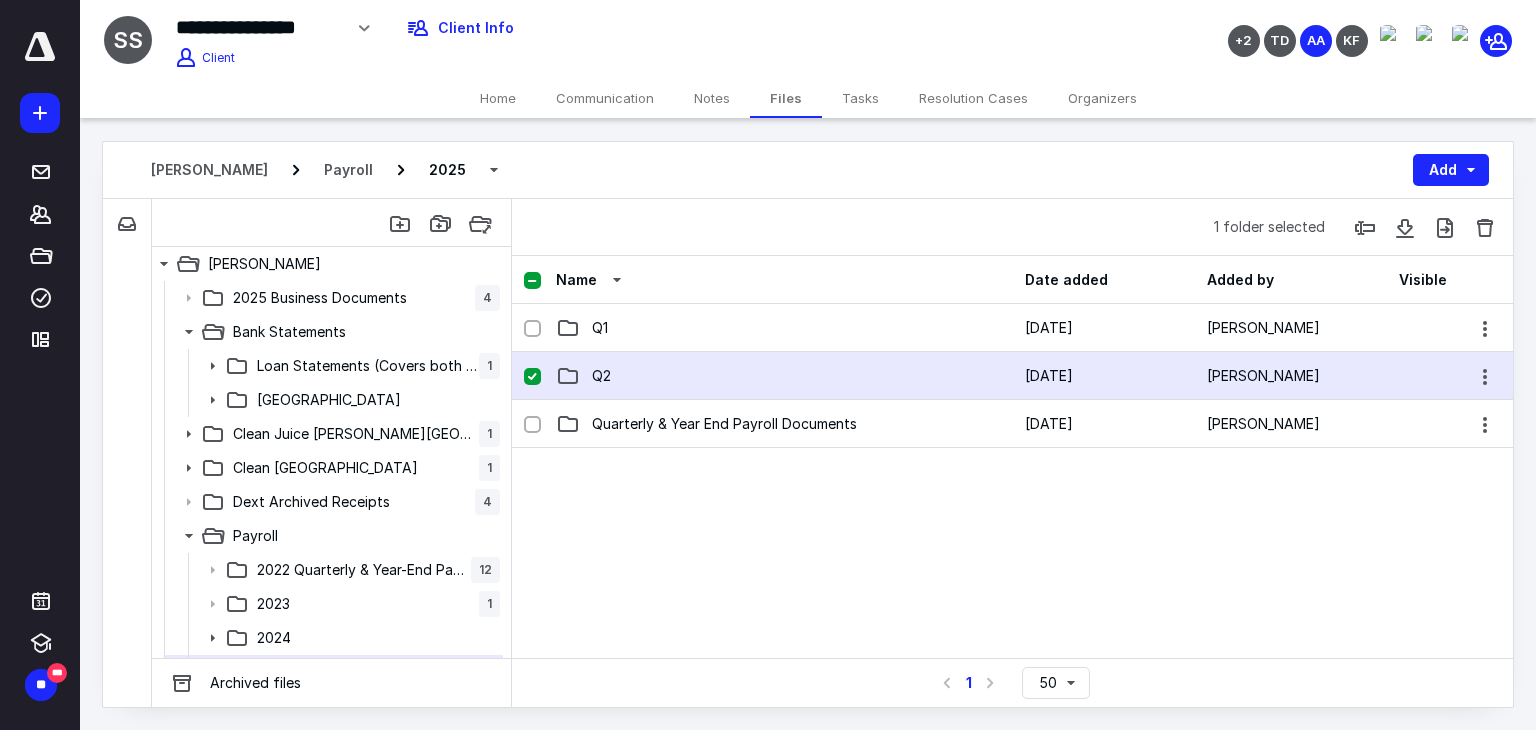 click on "Q2" at bounding box center (784, 376) 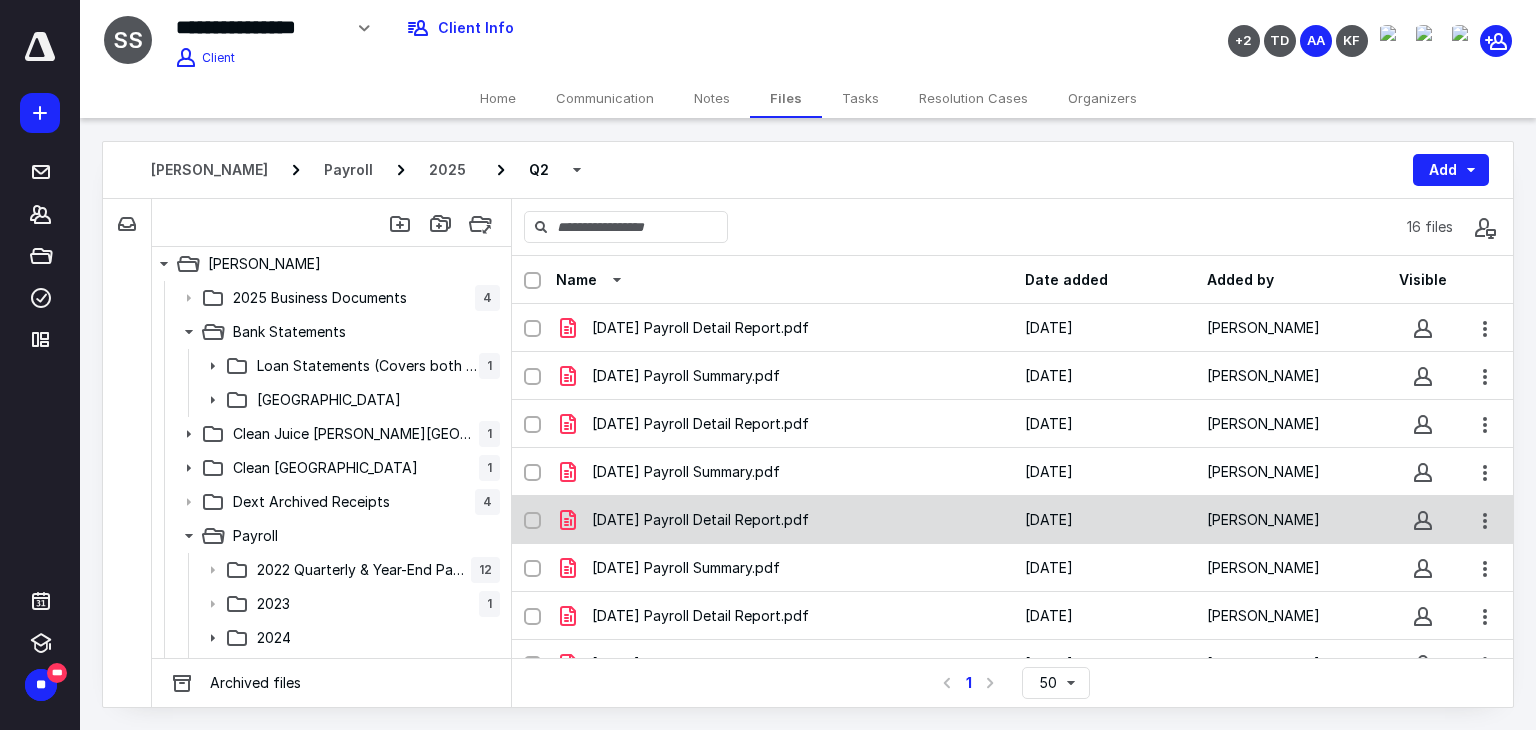 scroll, scrollTop: 410, scrollLeft: 0, axis: vertical 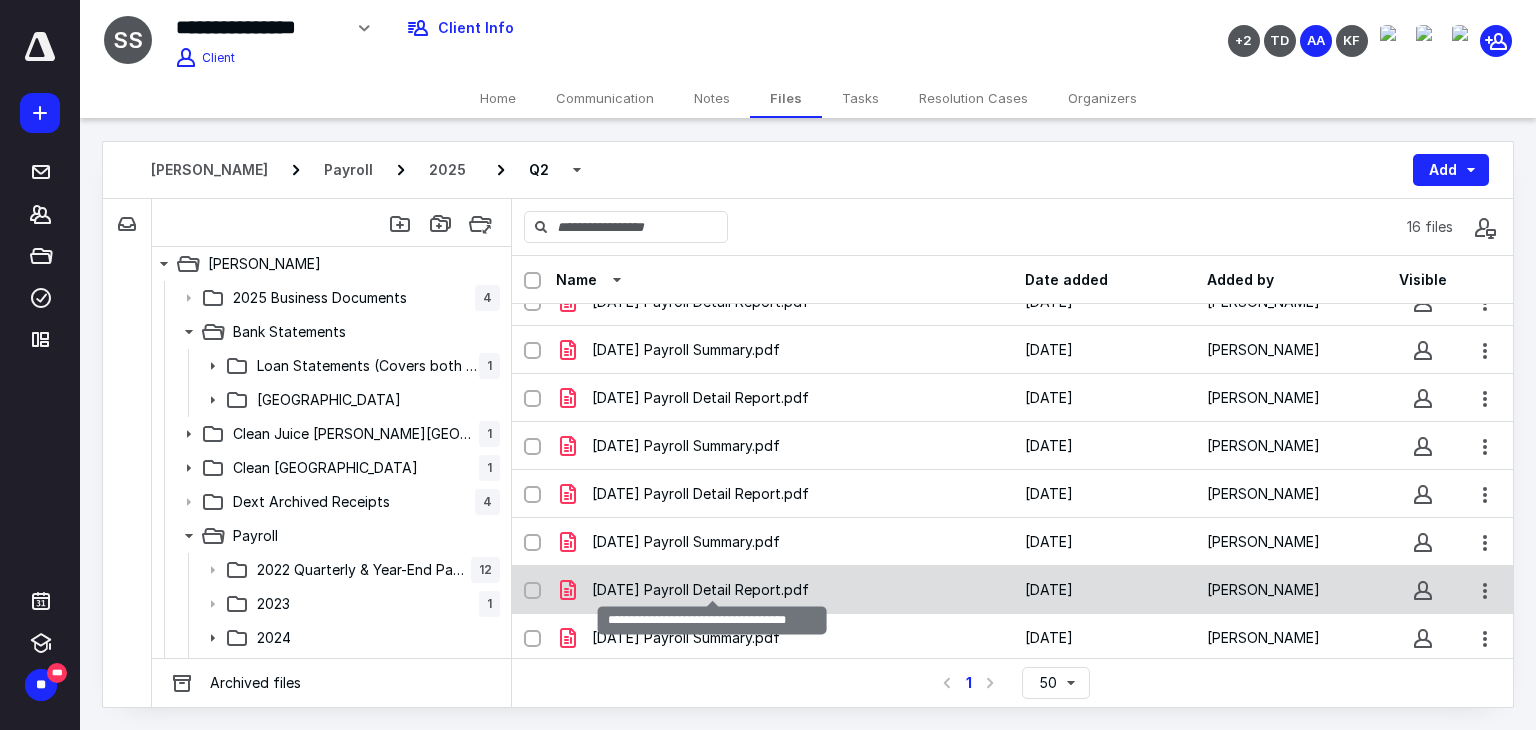click on "[DATE] Payroll Detail Report.pdf" at bounding box center (700, 590) 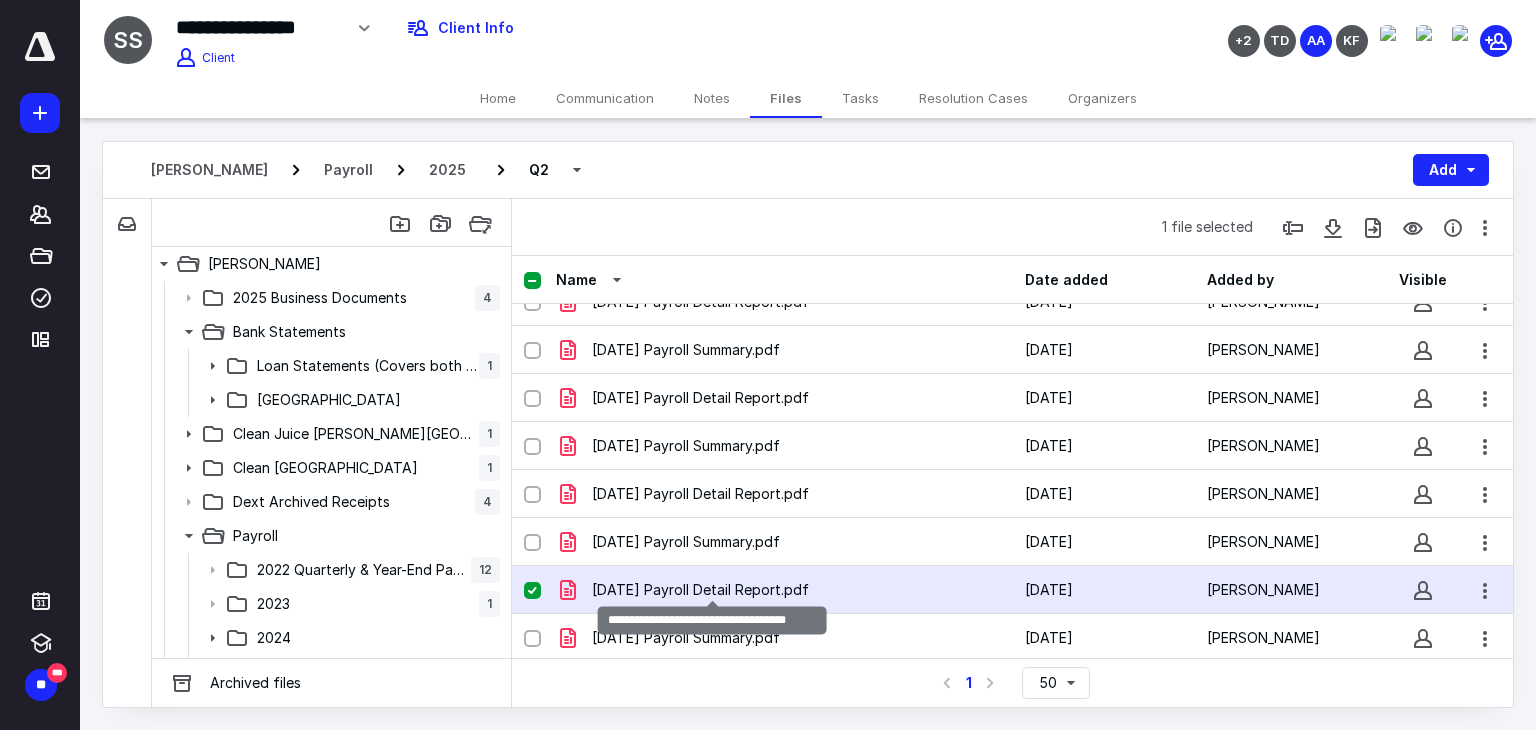click on "[DATE] Payroll Detail Report.pdf" at bounding box center [700, 590] 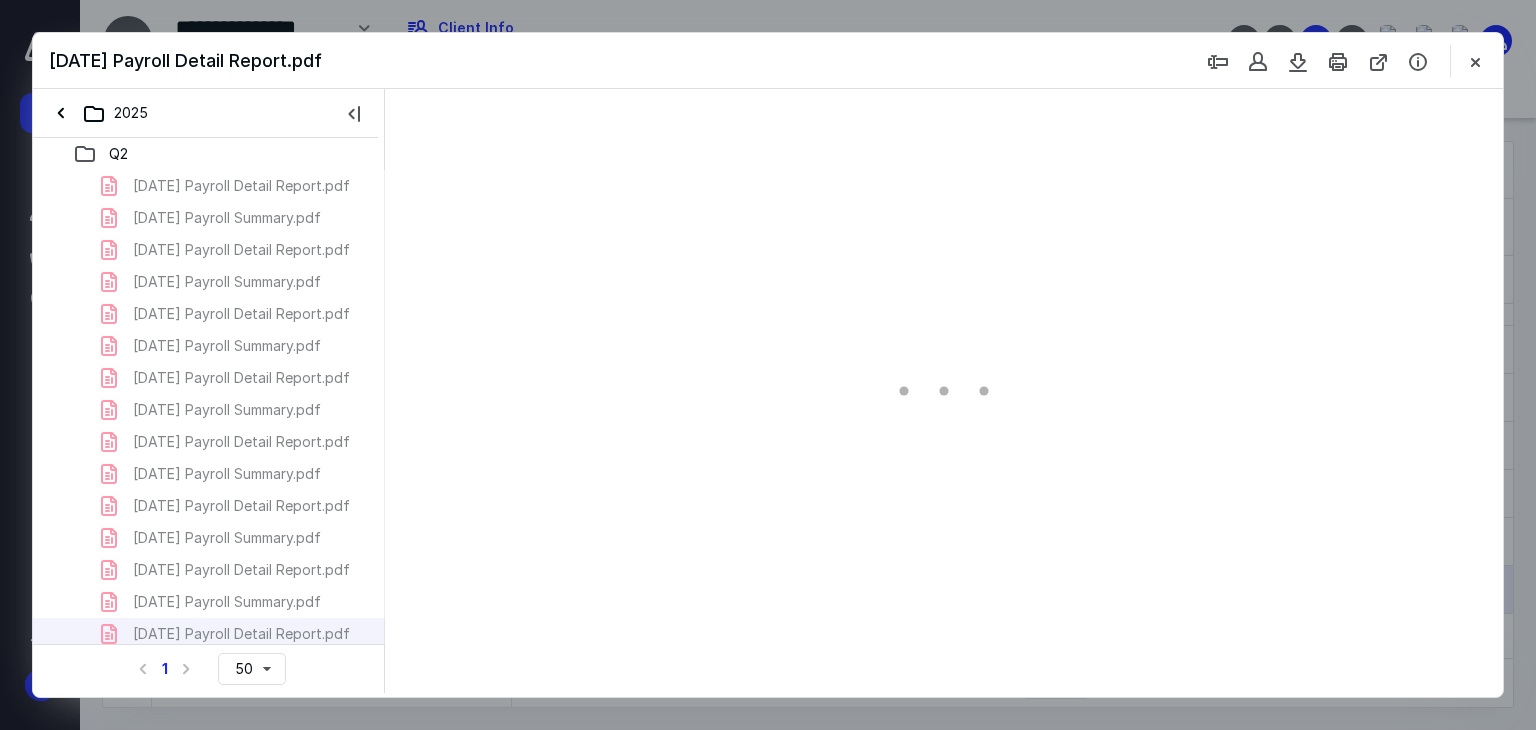 scroll, scrollTop: 0, scrollLeft: 0, axis: both 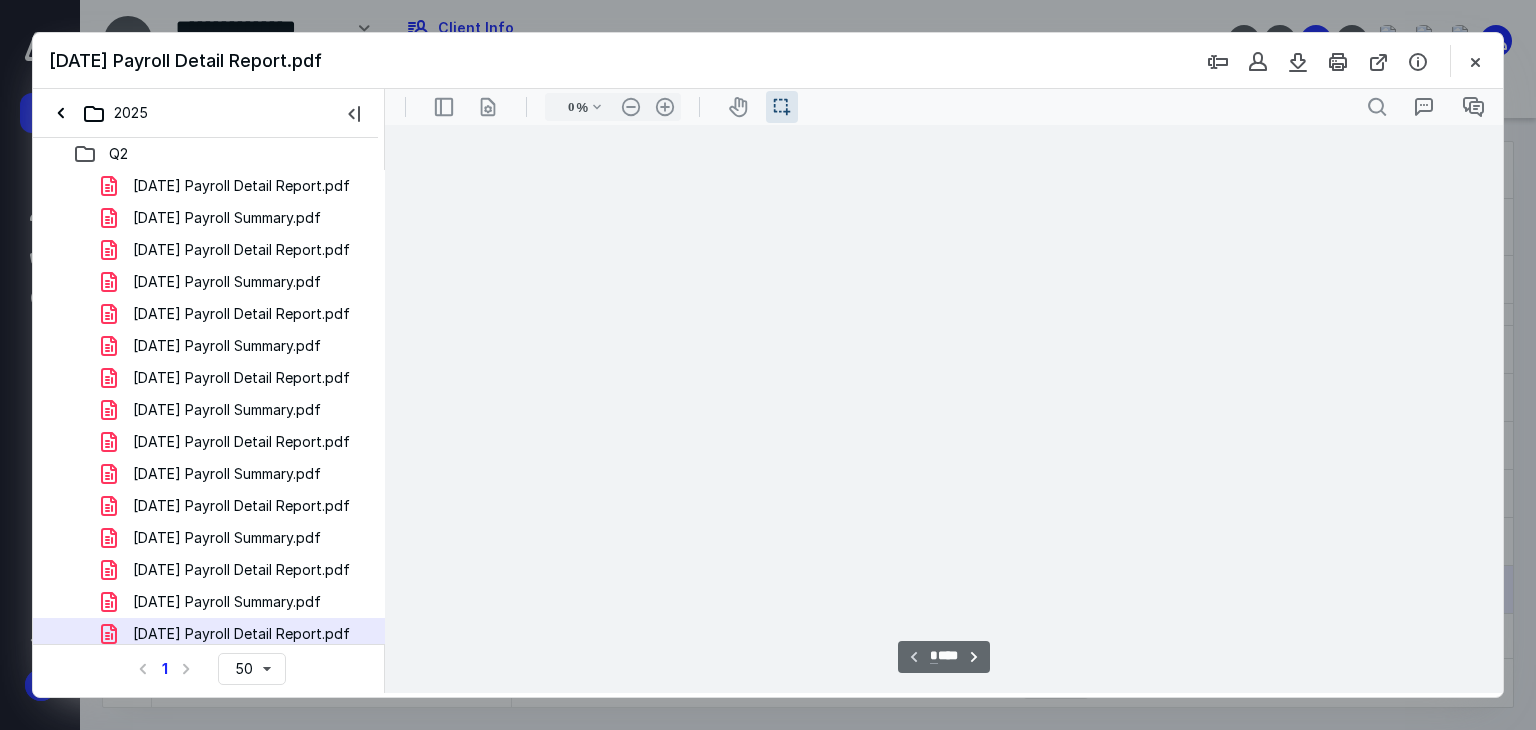 type on "92" 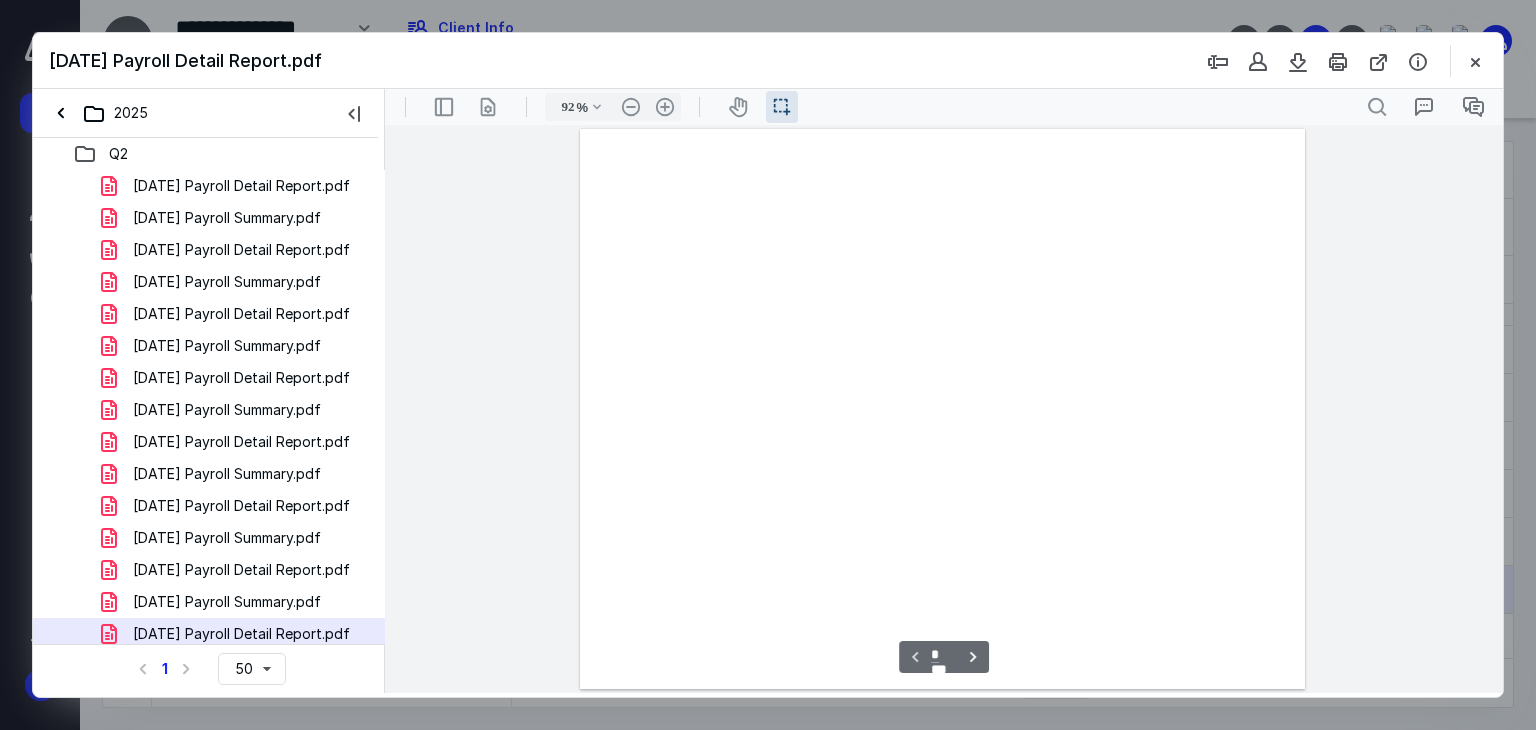 scroll, scrollTop: 40, scrollLeft: 0, axis: vertical 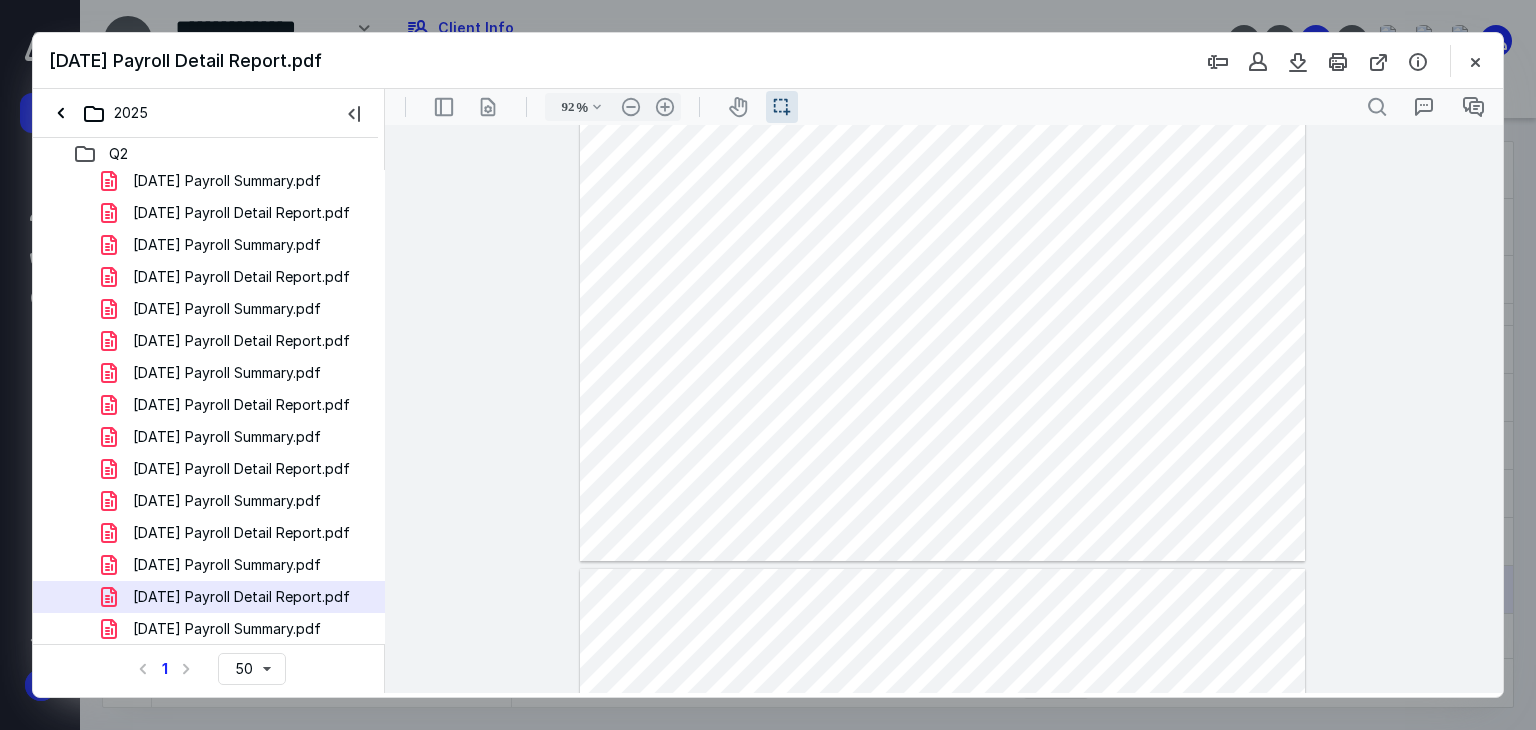 type on "*" 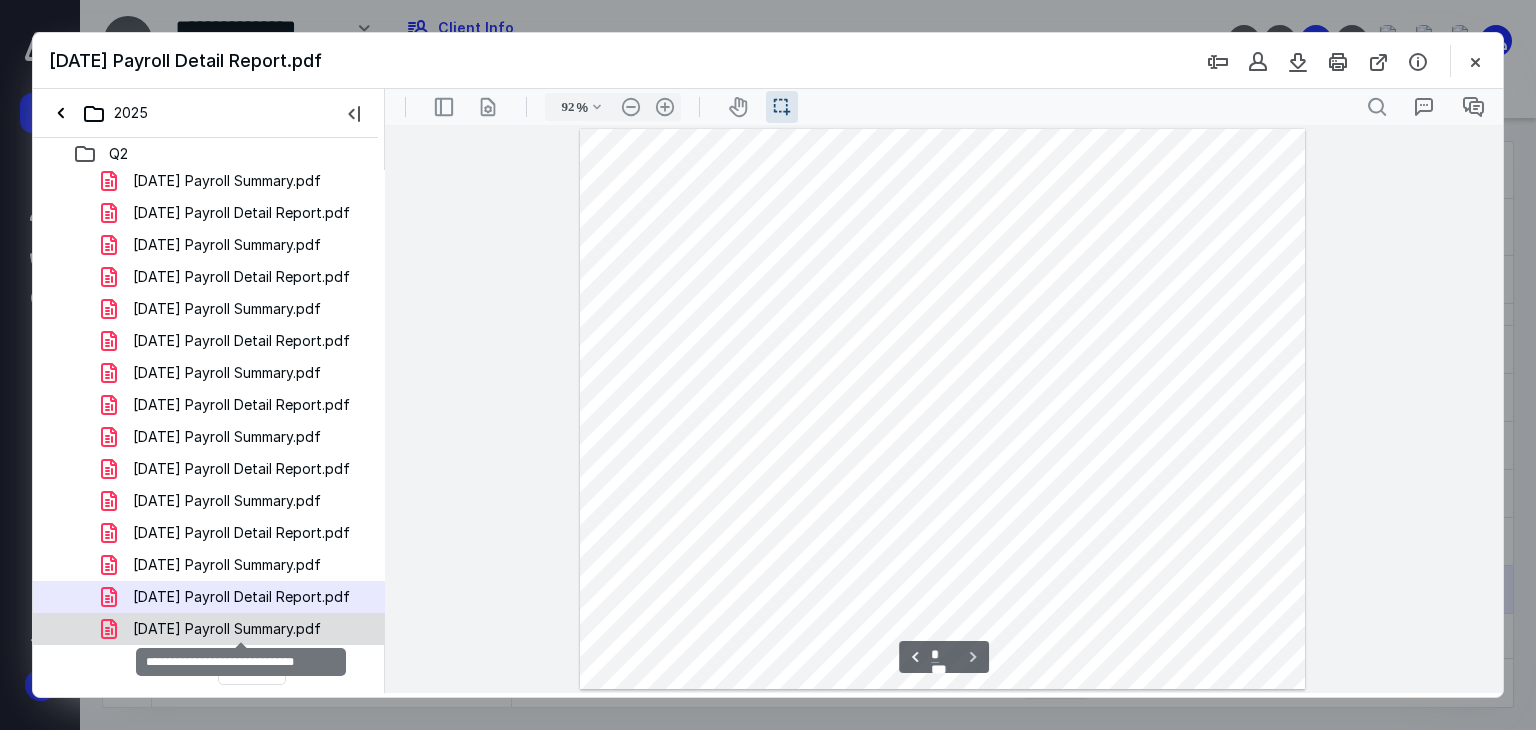 click on "[DATE] Payroll Summary.pdf" at bounding box center [227, 629] 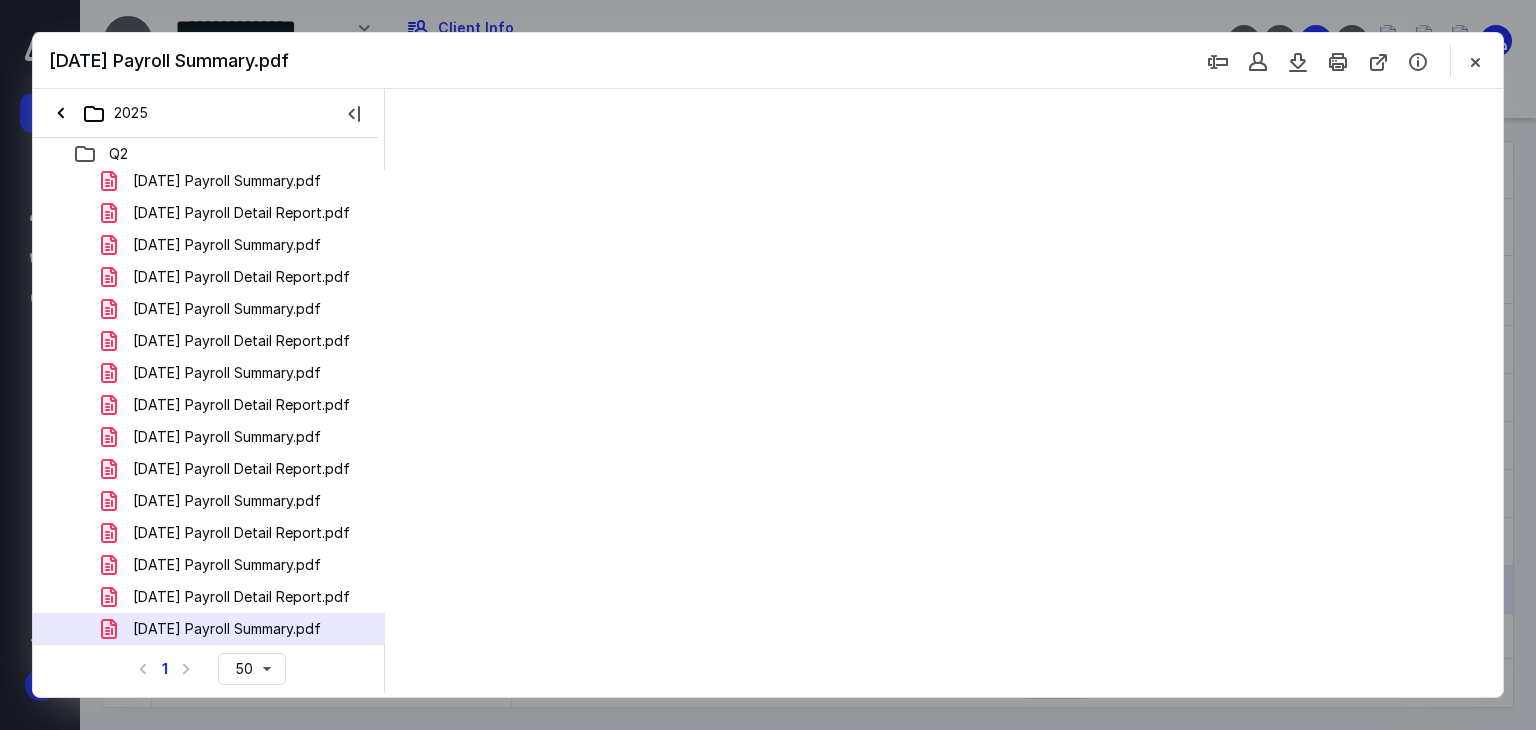 scroll, scrollTop: 0, scrollLeft: 0, axis: both 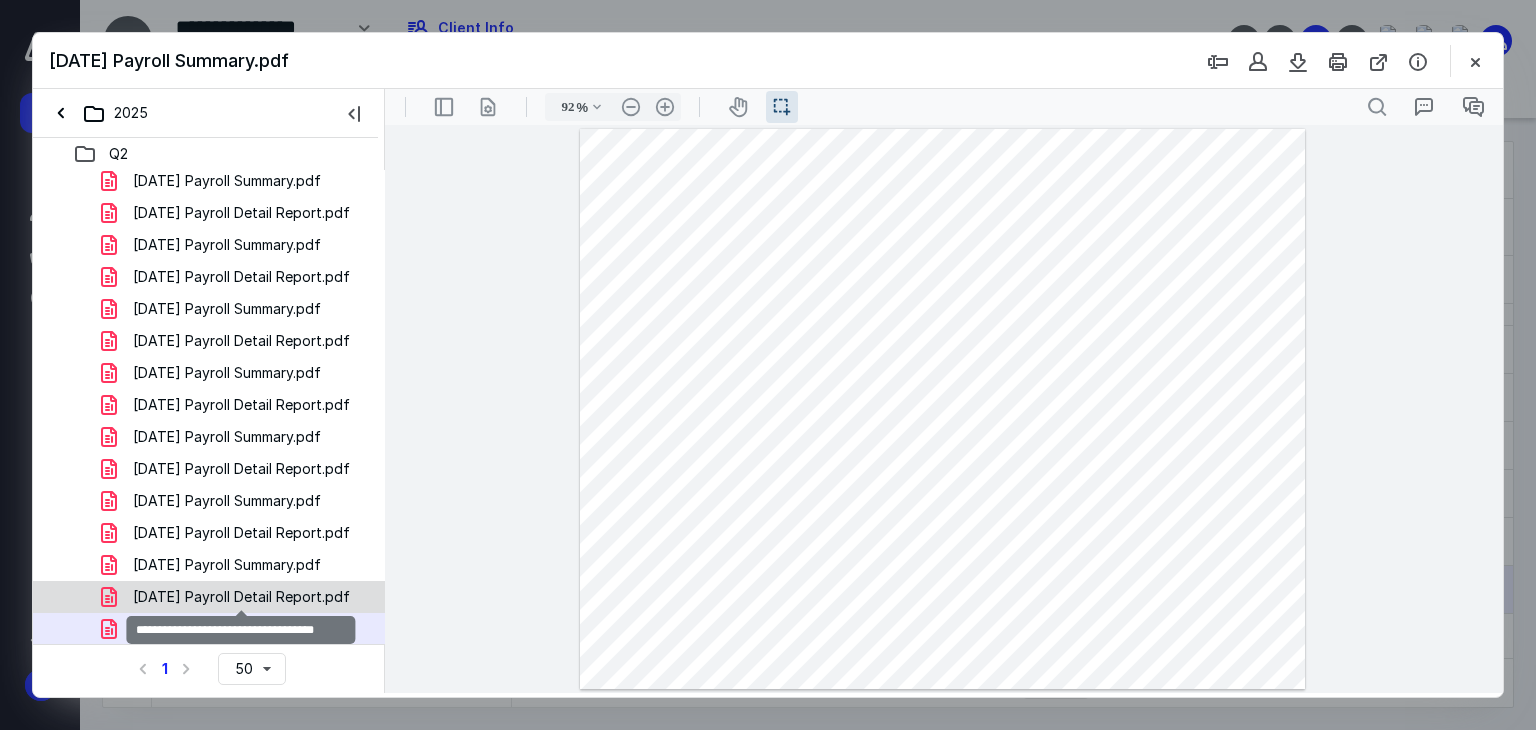 click on "[DATE] Payroll Detail Report.pdf" at bounding box center [241, 597] 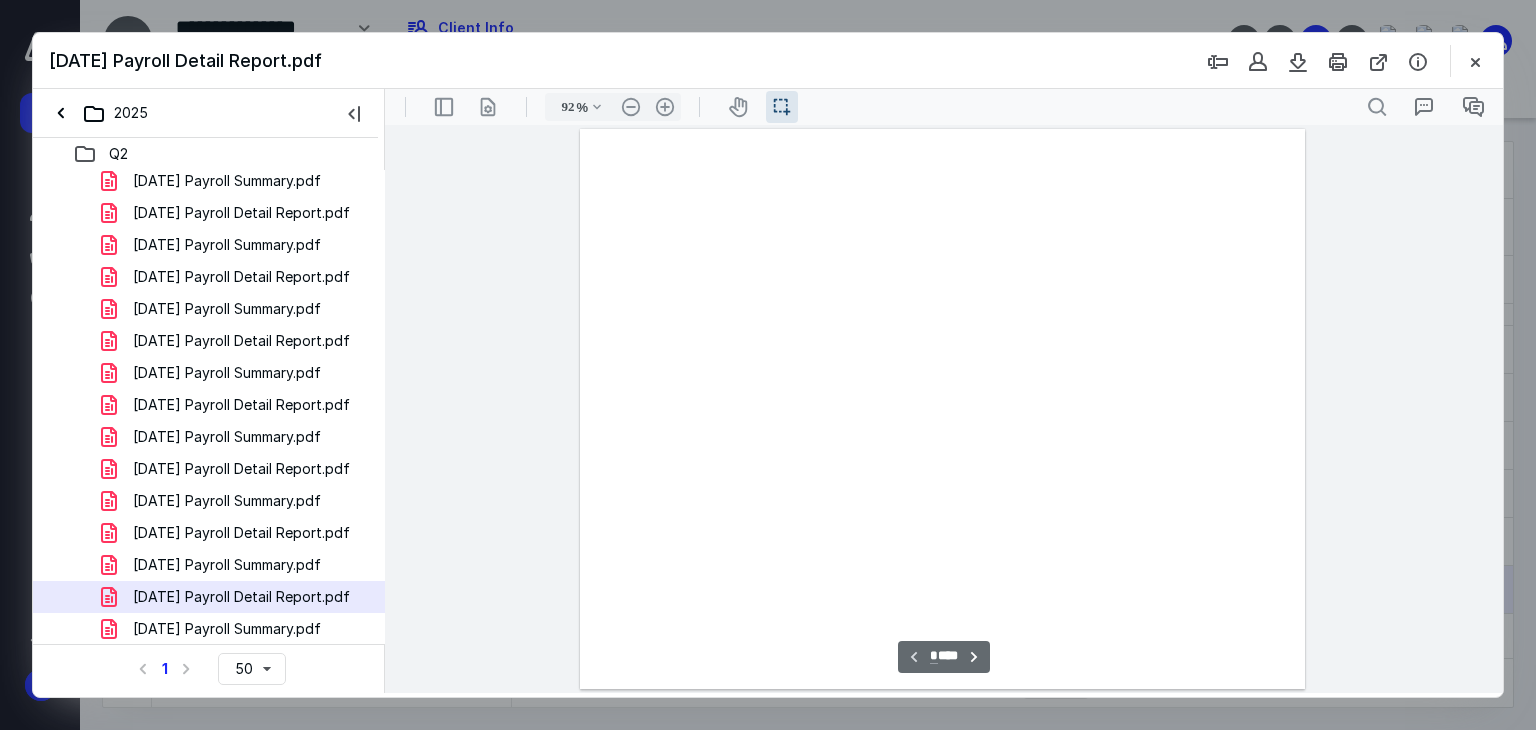 scroll, scrollTop: 40, scrollLeft: 0, axis: vertical 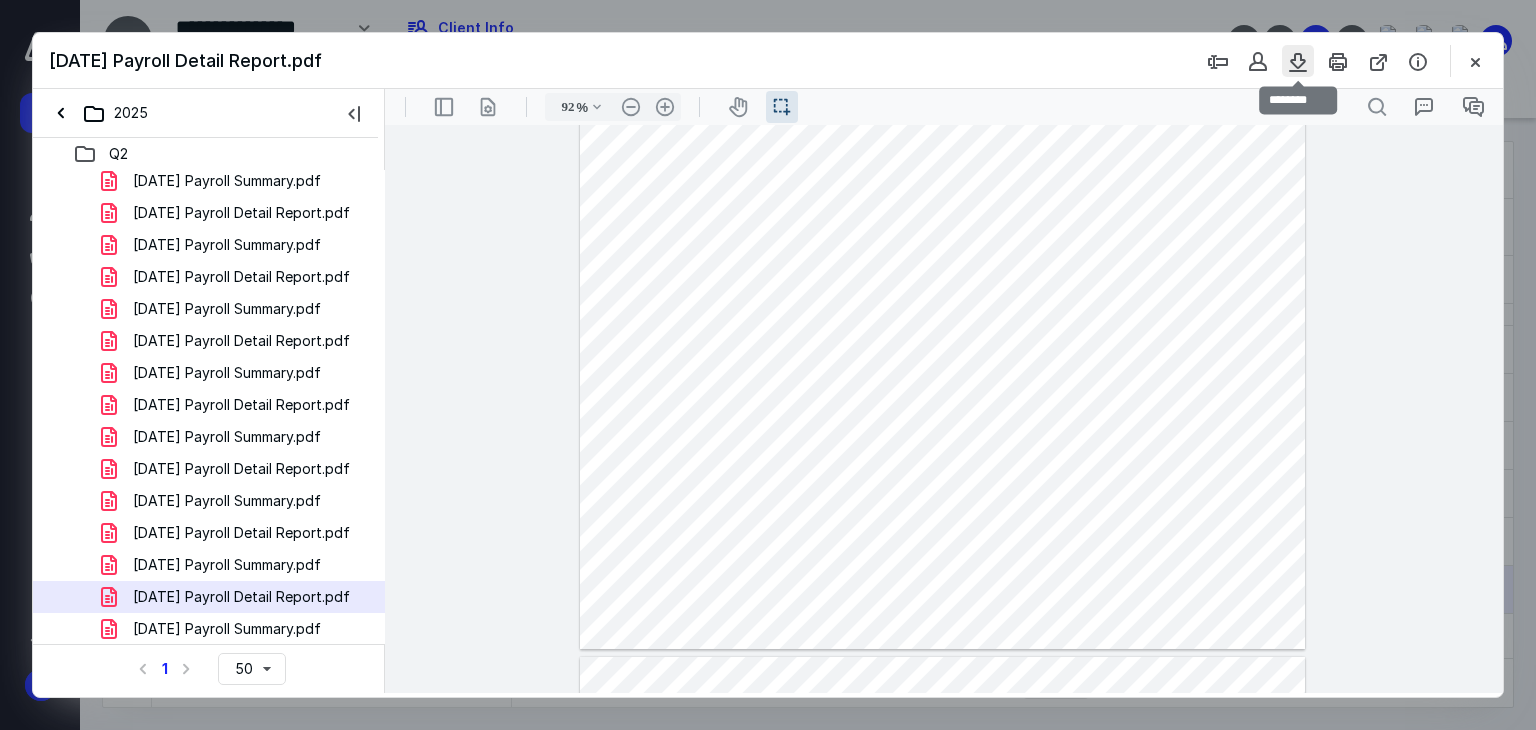 click at bounding box center [1298, 61] 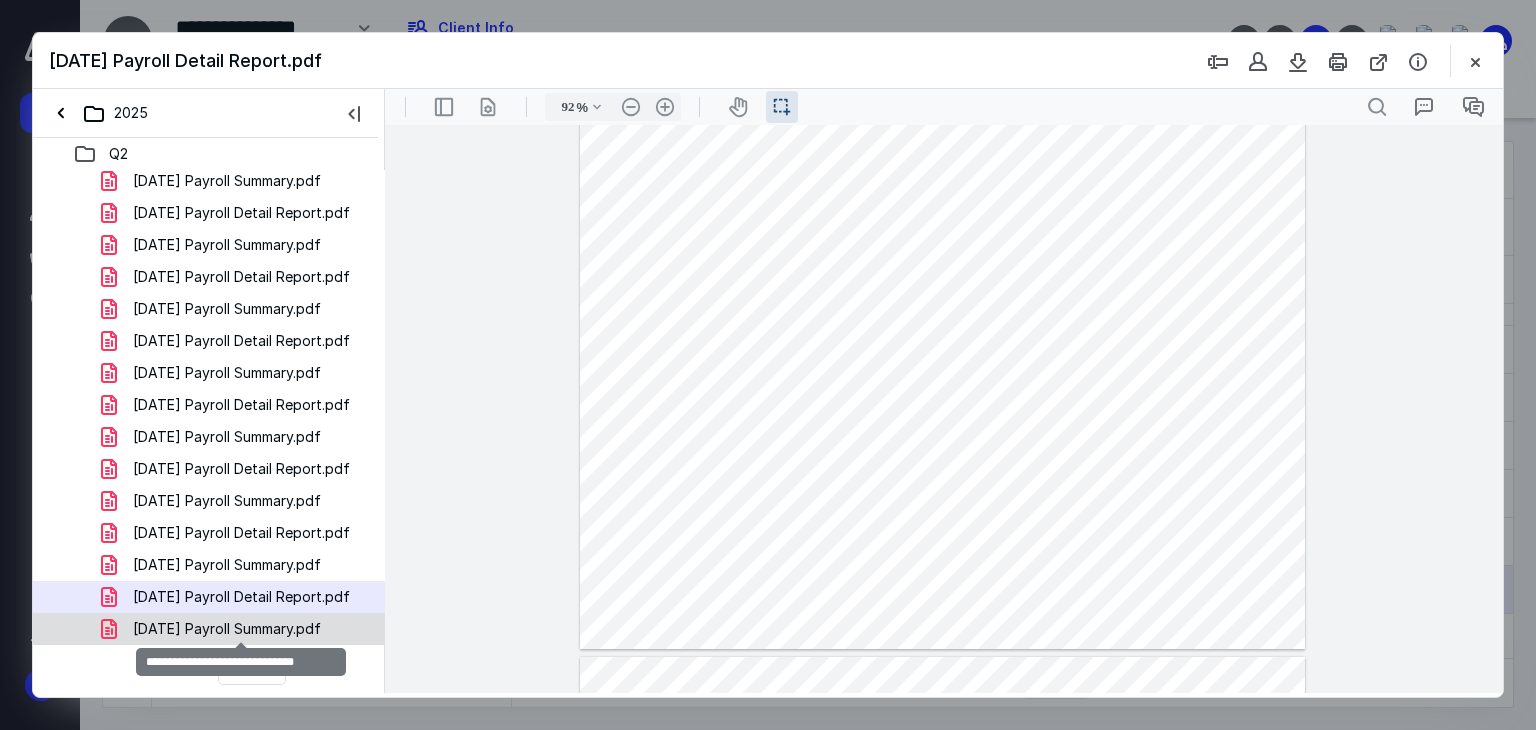 click on "[DATE] Payroll Summary.pdf" at bounding box center (227, 629) 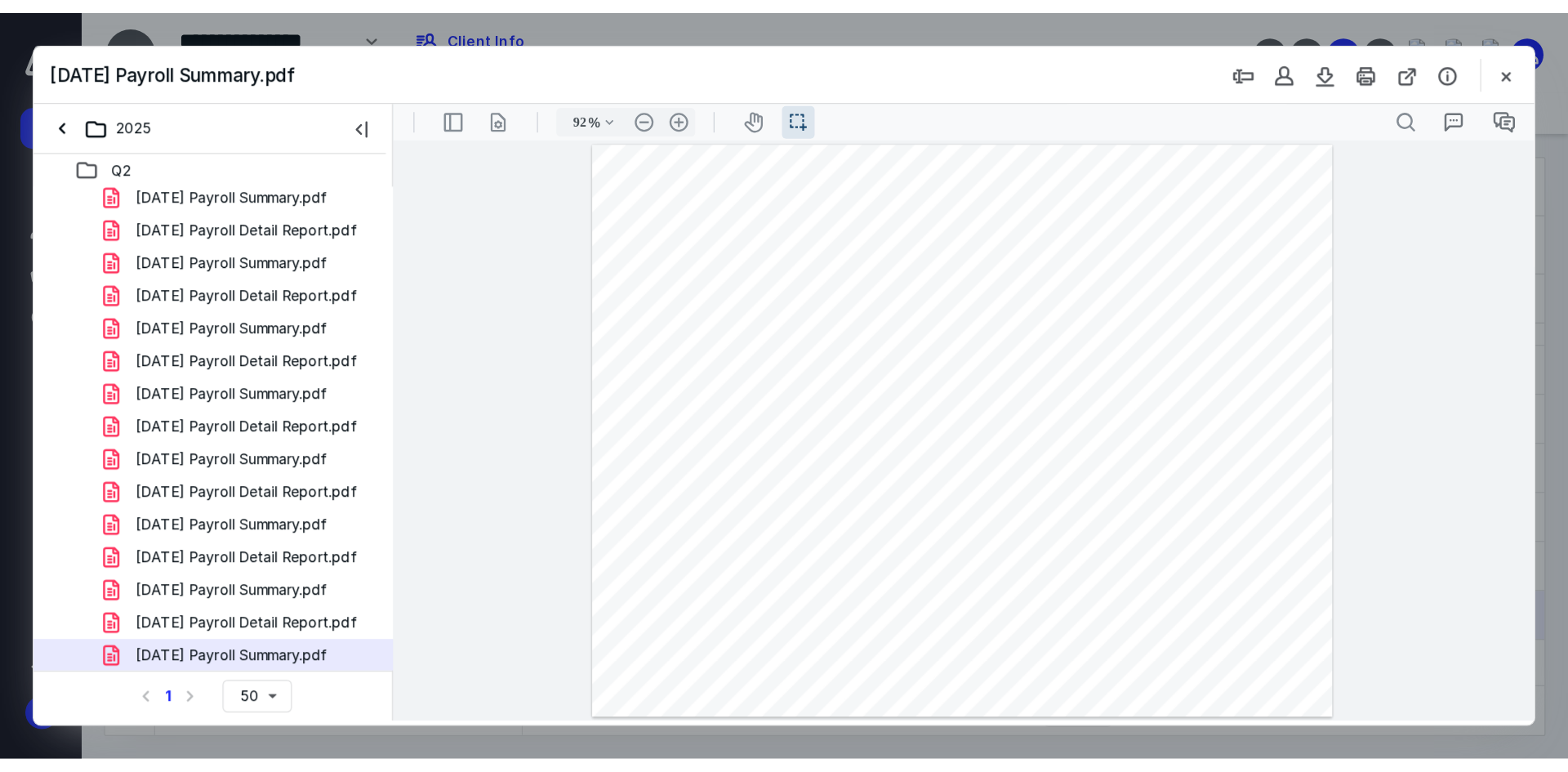 scroll, scrollTop: 0, scrollLeft: 0, axis: both 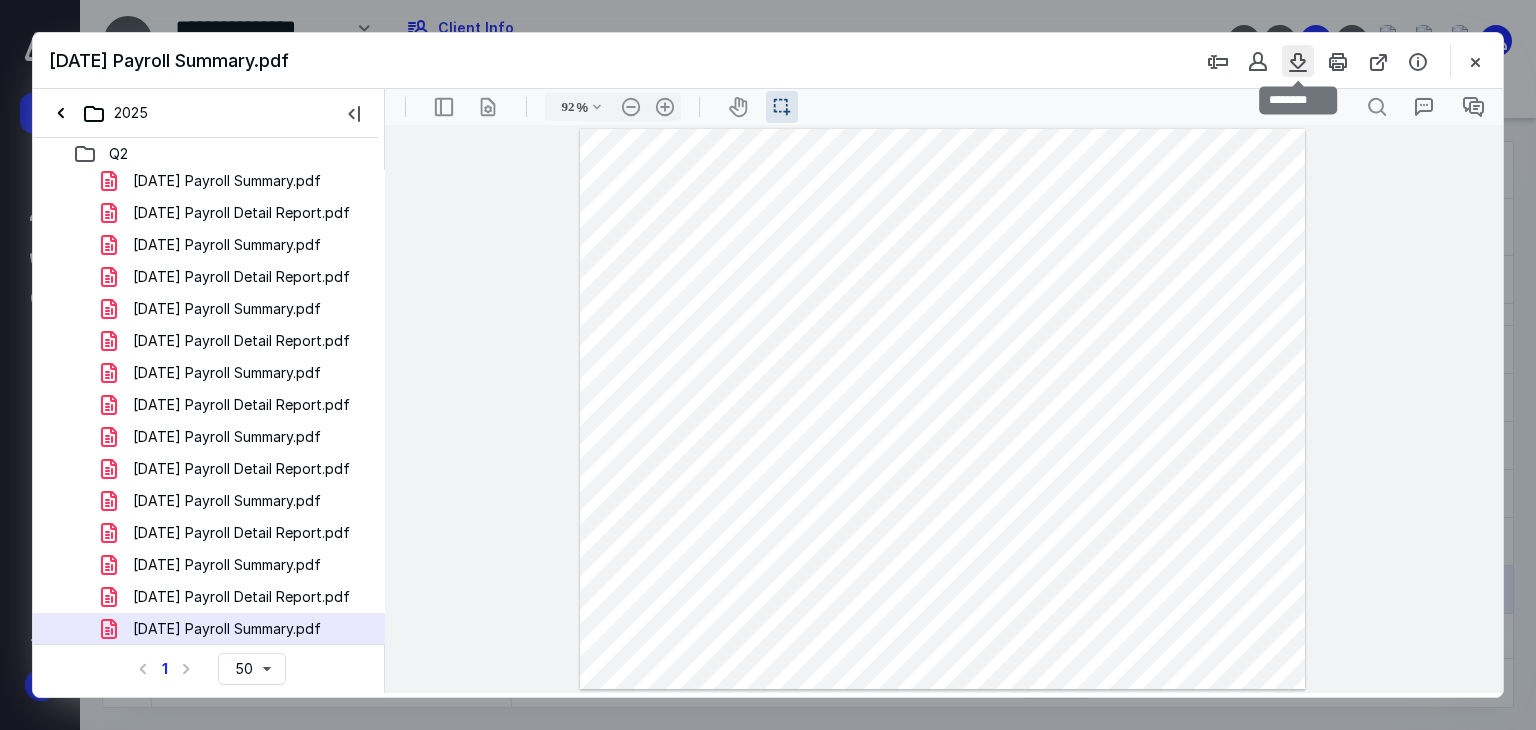 click at bounding box center [1298, 61] 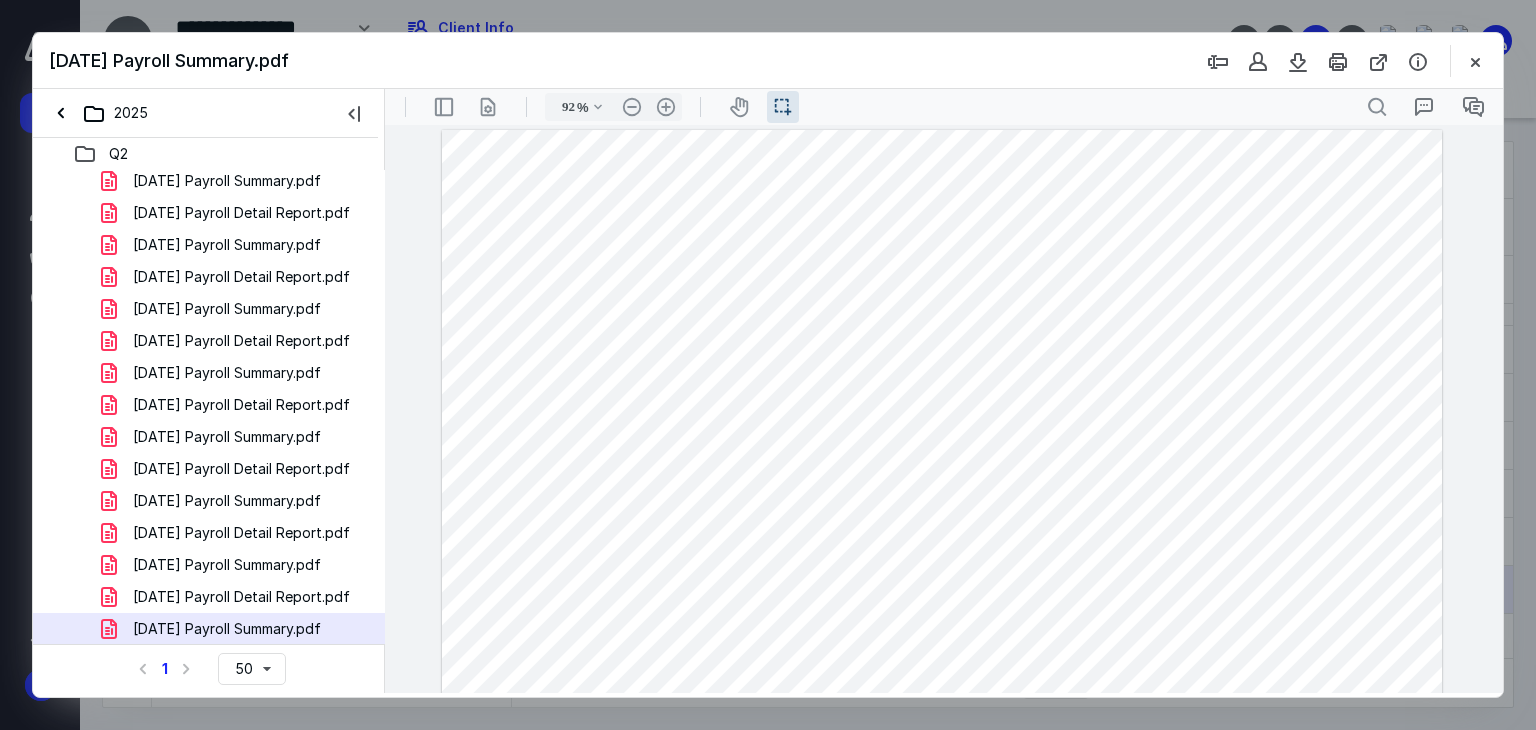 type on "127" 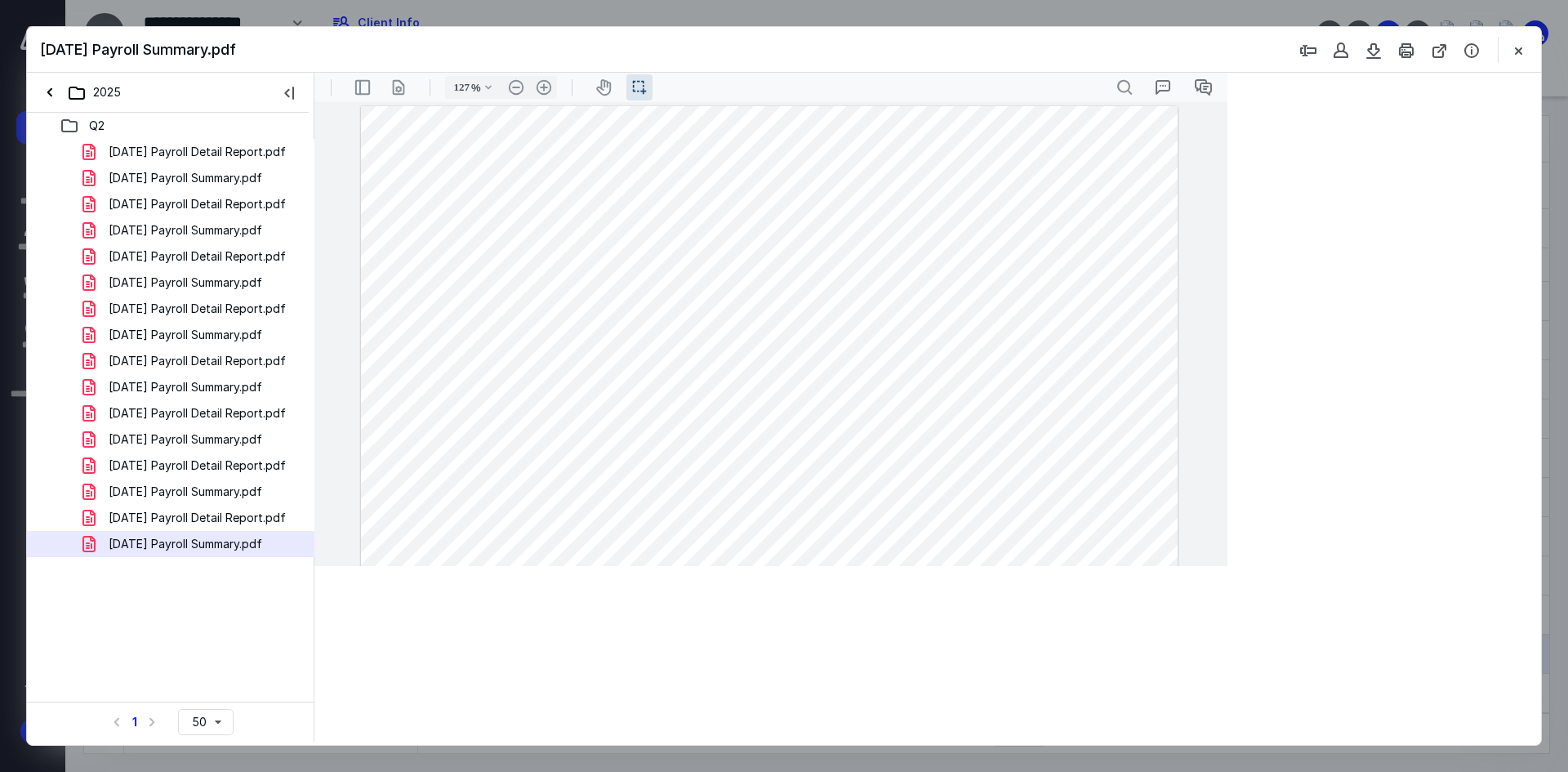 scroll, scrollTop: 163, scrollLeft: 0, axis: vertical 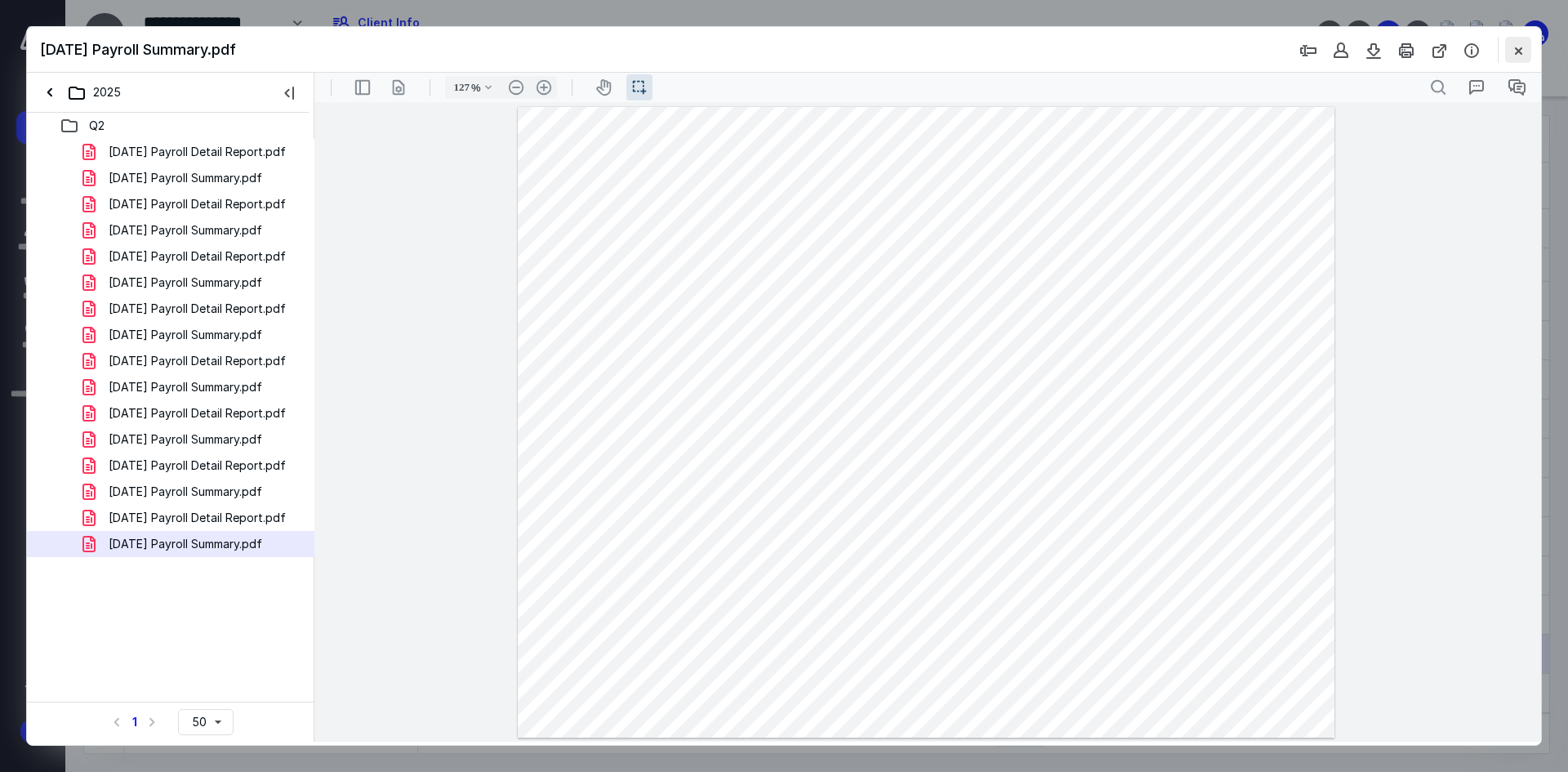 click at bounding box center (1518, 50) 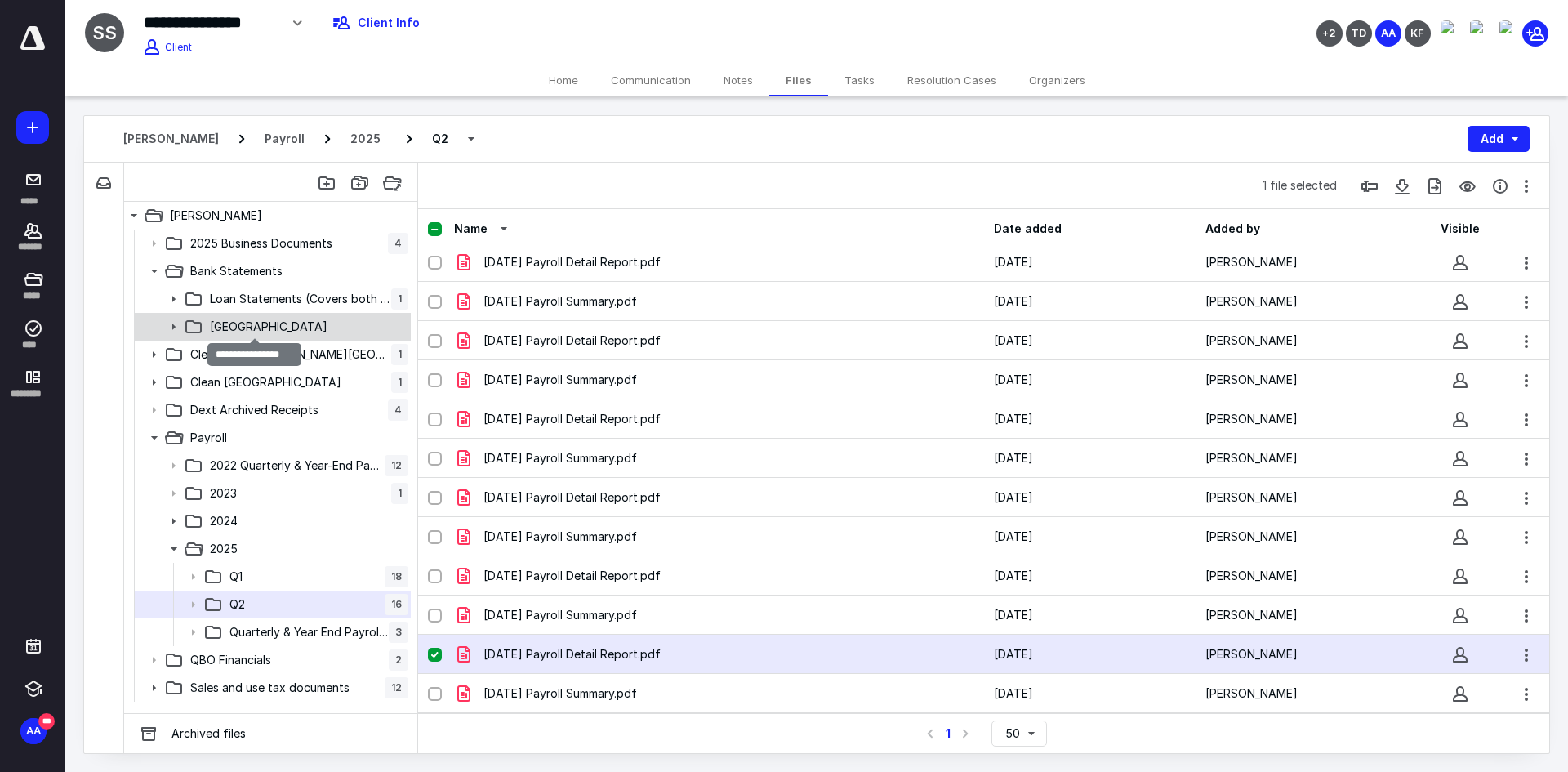 click on "[GEOGRAPHIC_DATA]" at bounding box center (269, 327) 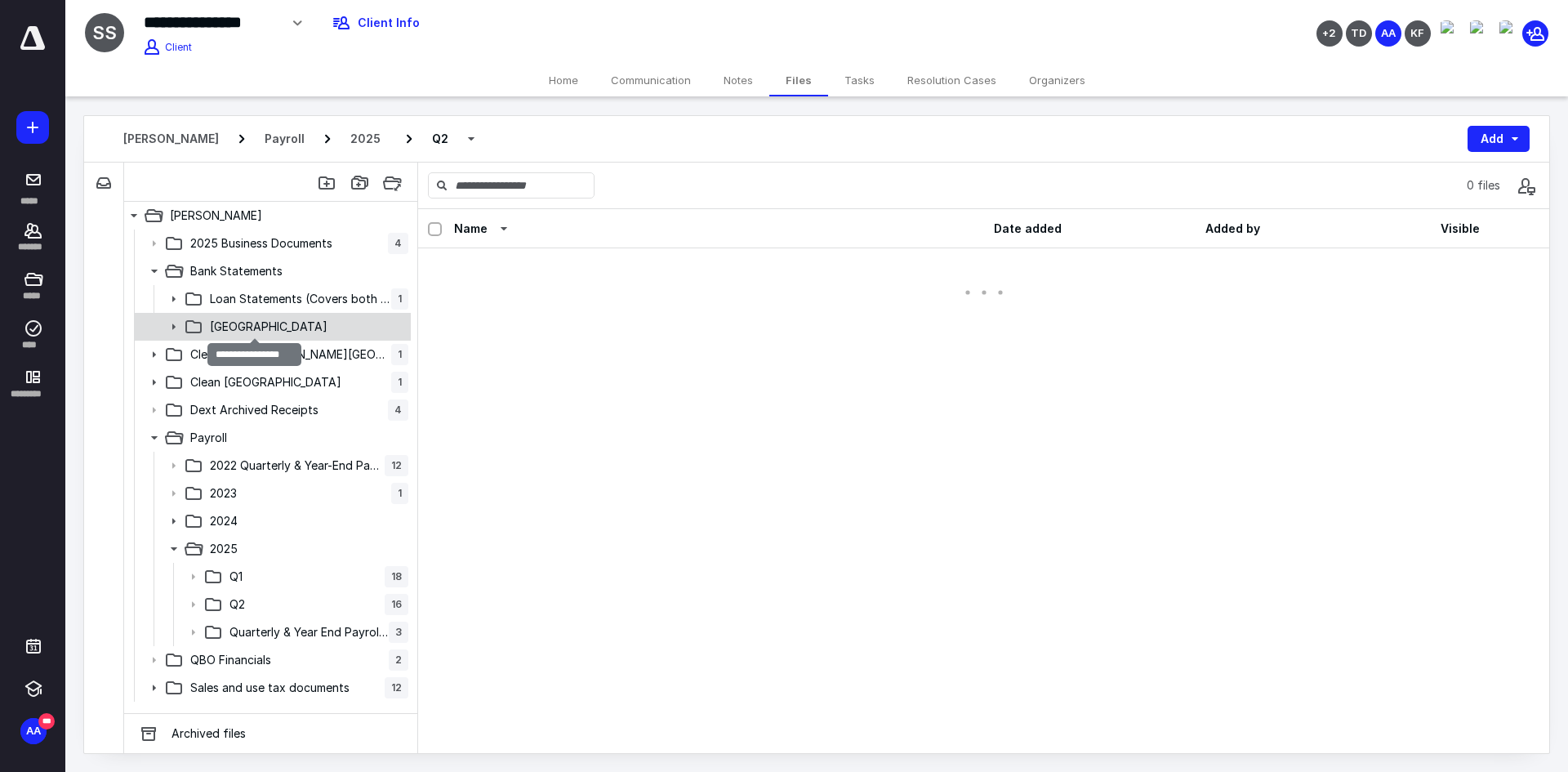 scroll, scrollTop: 0, scrollLeft: 0, axis: both 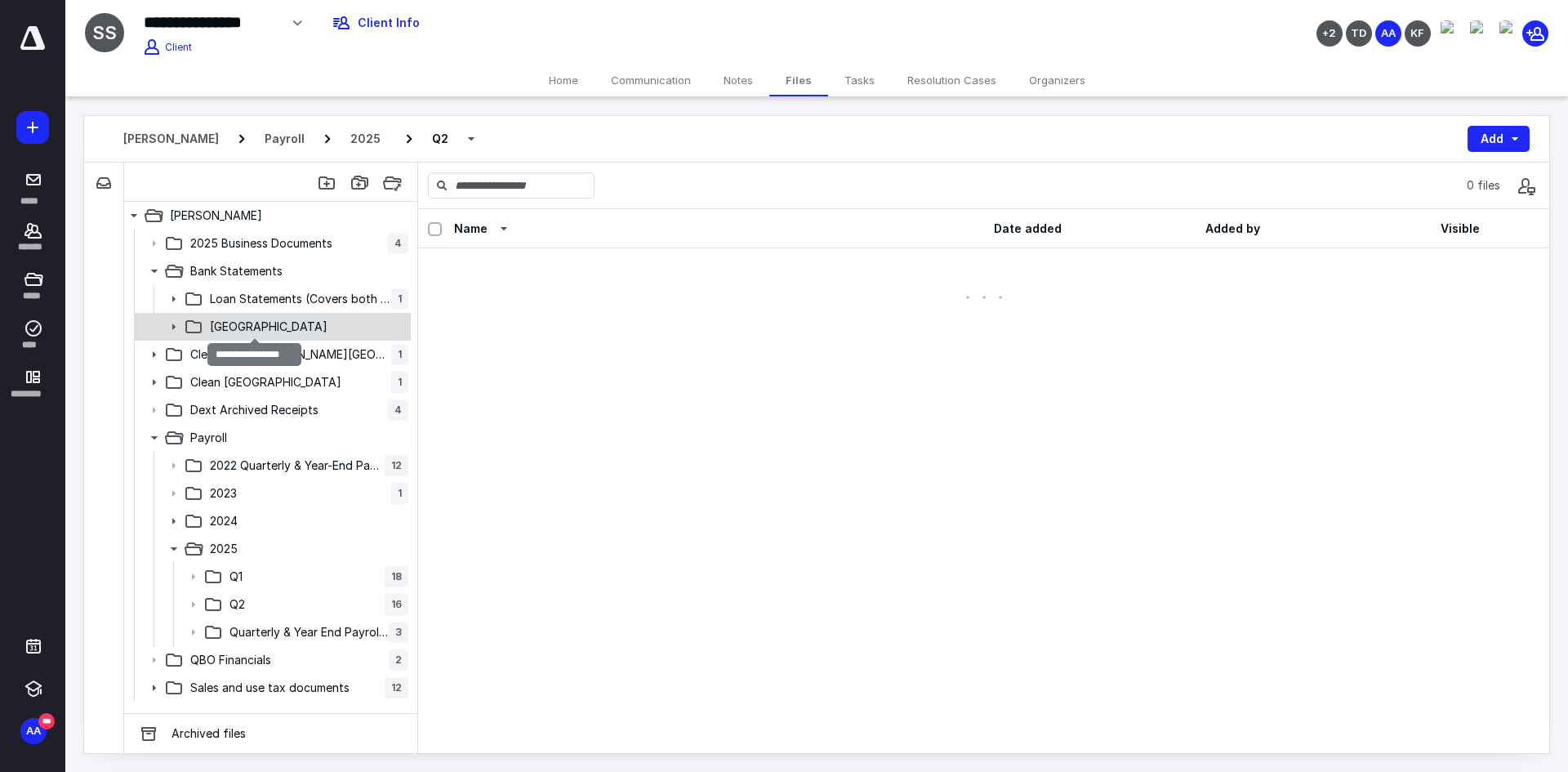 click on "[GEOGRAPHIC_DATA]" at bounding box center (269, 327) 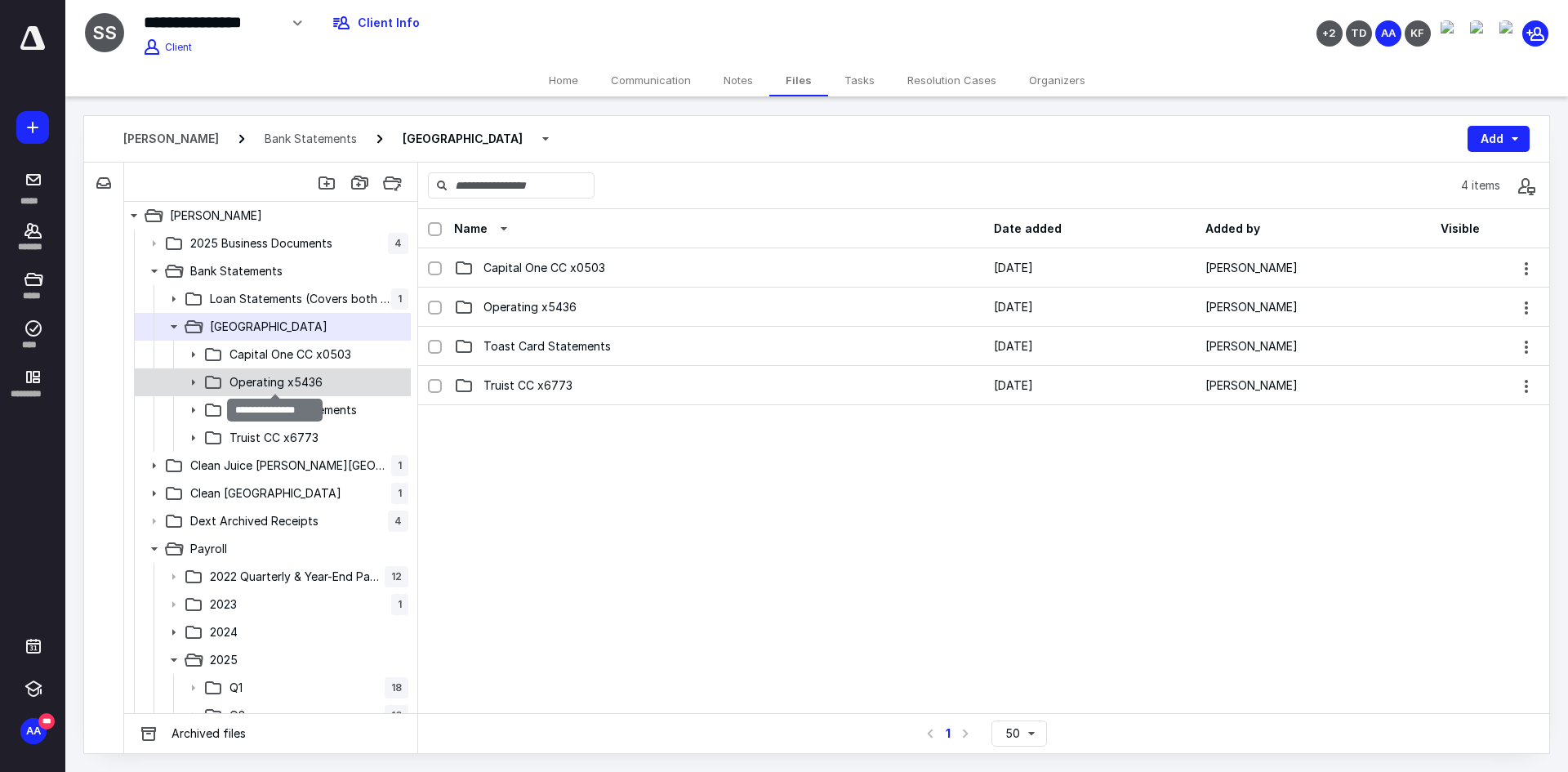 click on "Operating x5436" at bounding box center (276, 382) 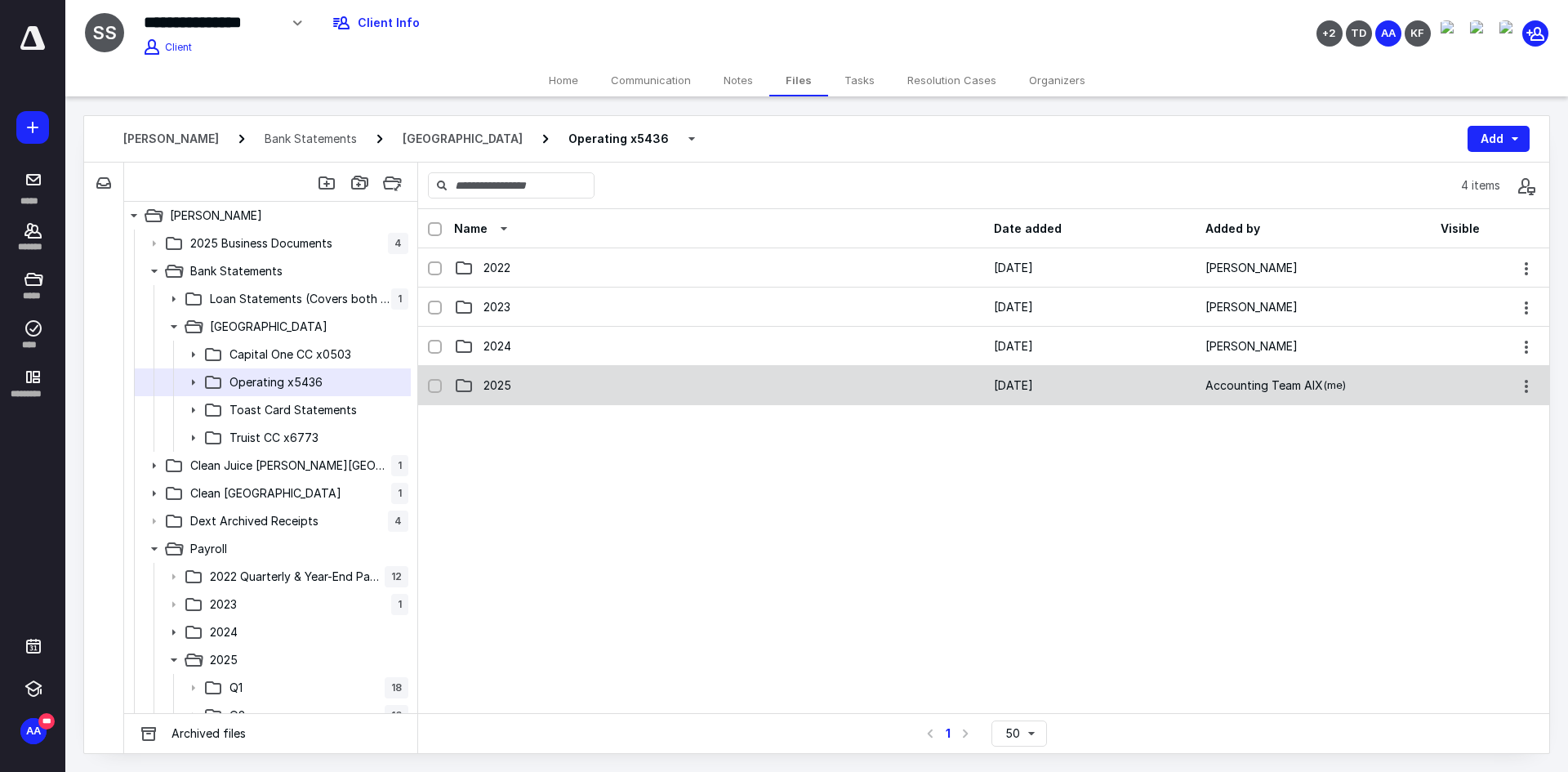 click on "2025" at bounding box center [497, 386] 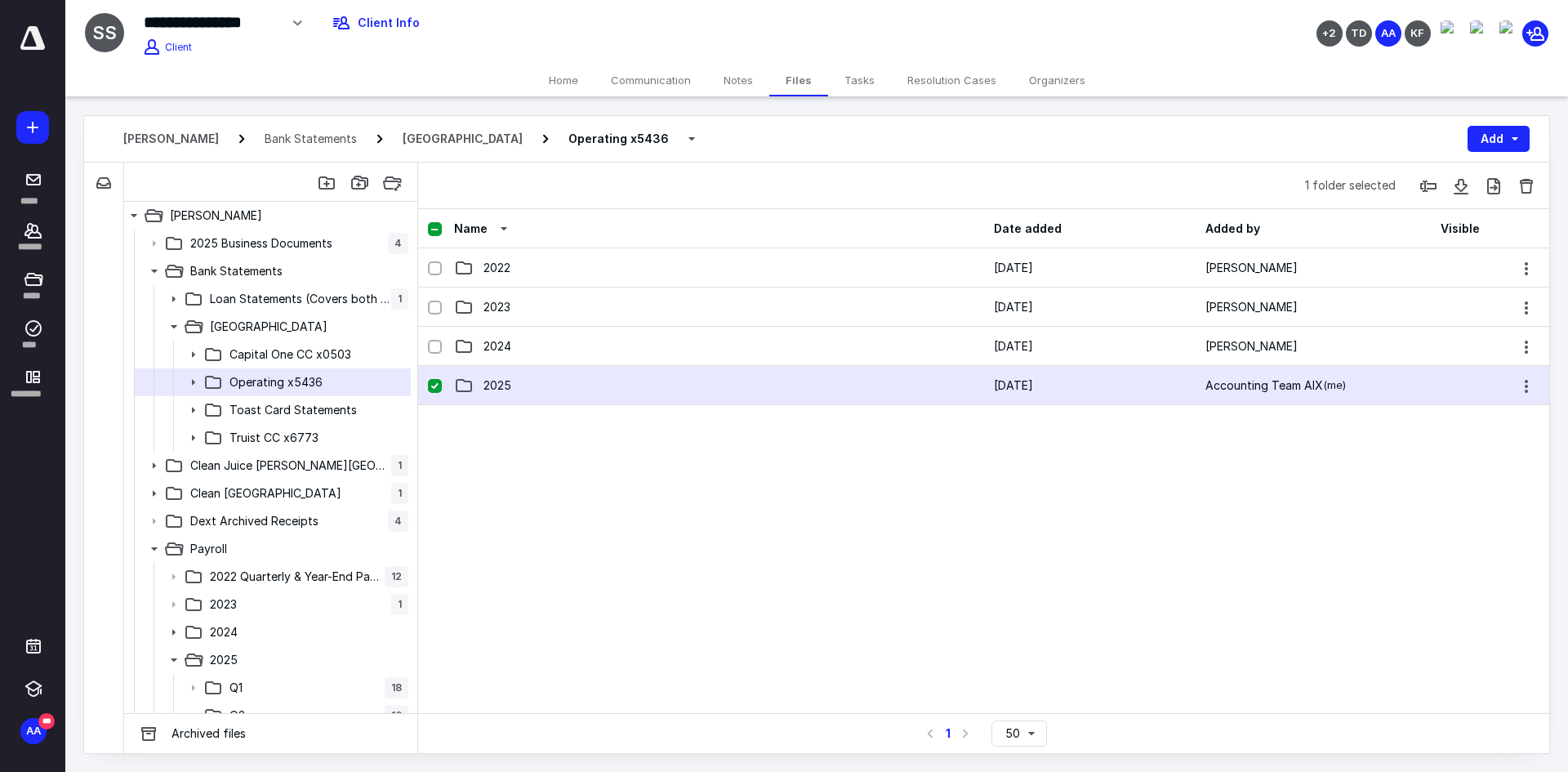 click on "2025" at bounding box center (497, 386) 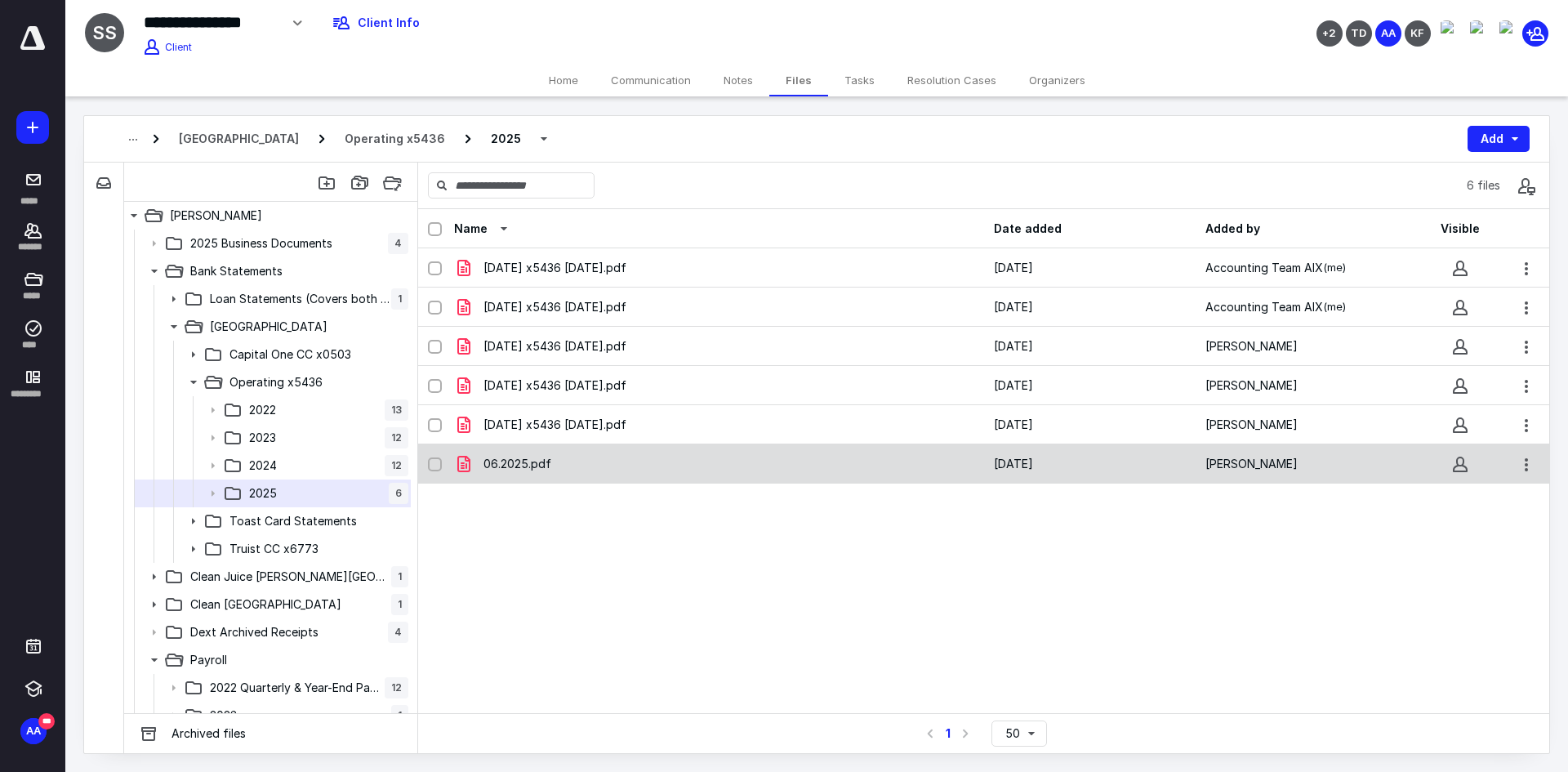 click on "06.2025.pdf" at bounding box center (719, 464) 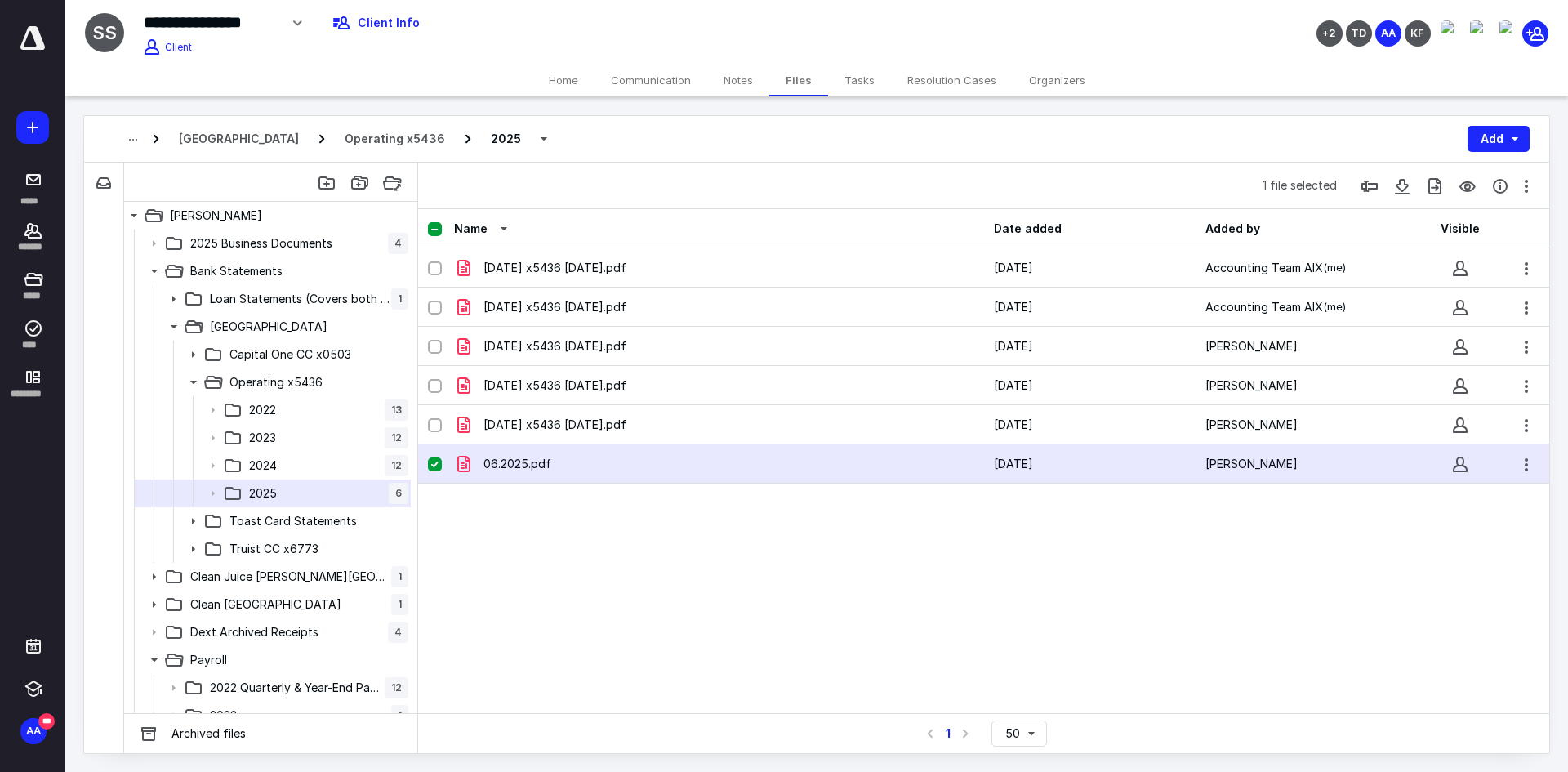 click on "06.2025.pdf" at bounding box center (719, 464) 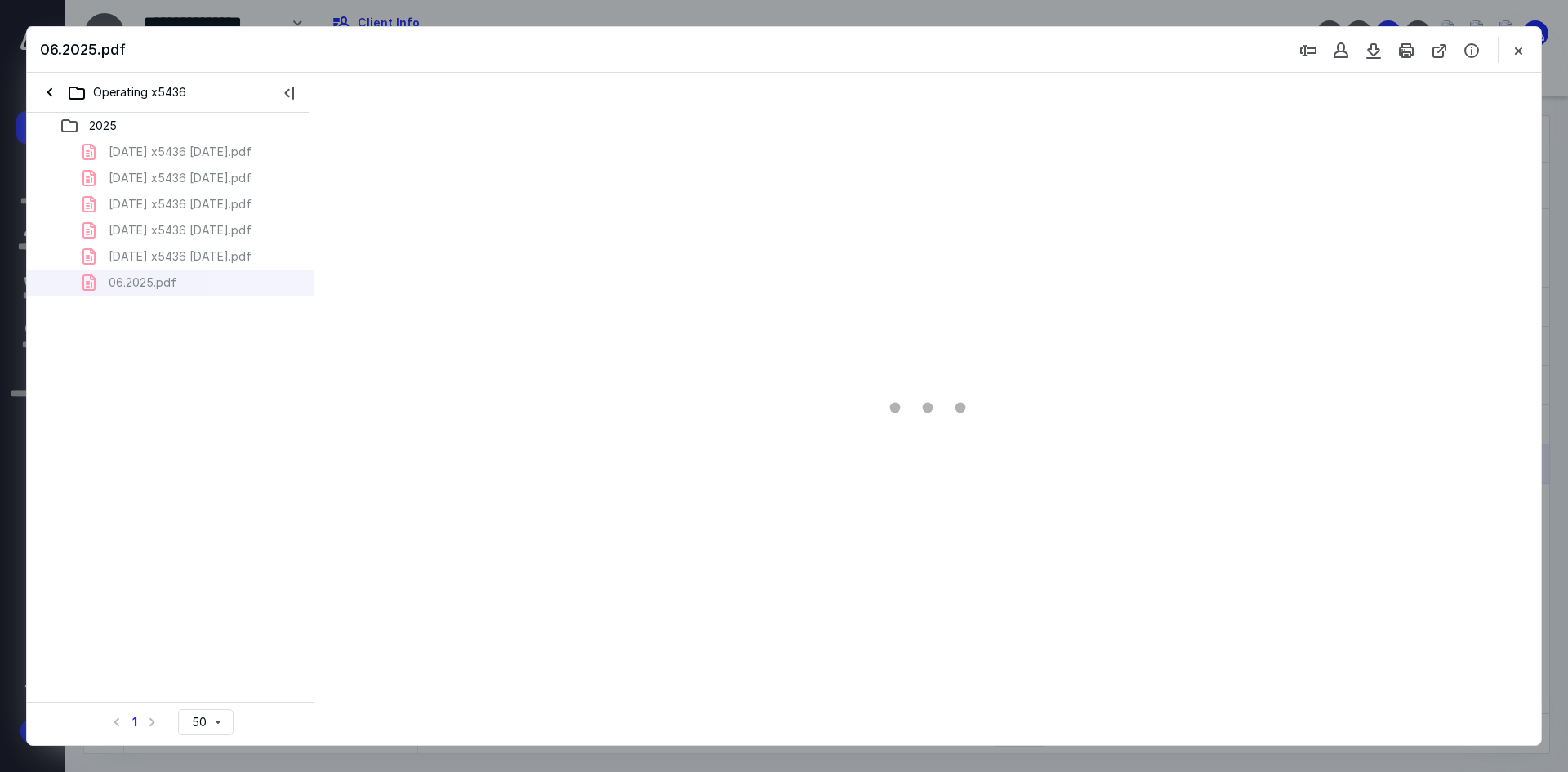 scroll, scrollTop: 0, scrollLeft: 0, axis: both 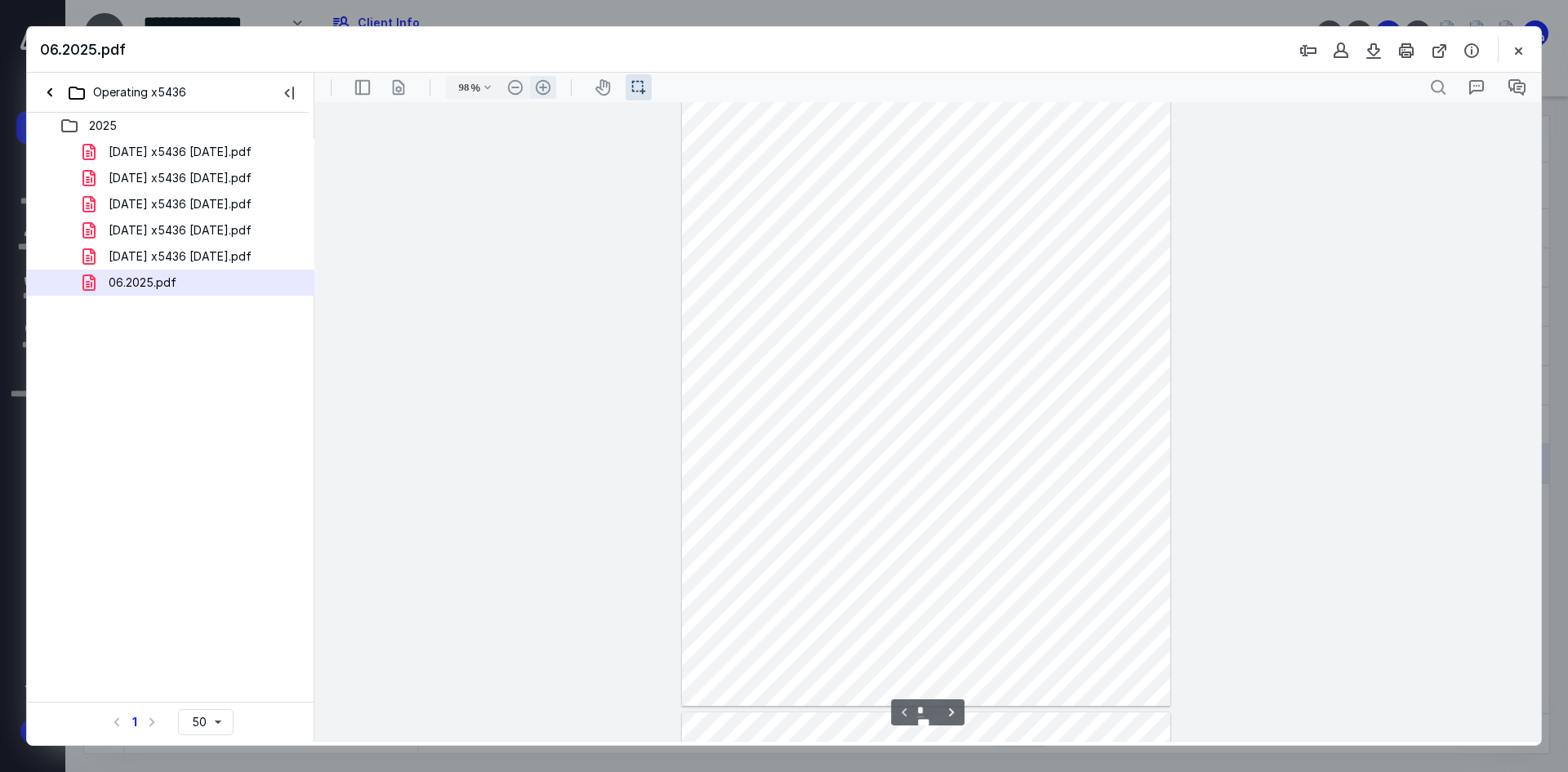 click on ".cls-1{fill:#abb0c4;} icon - header - zoom - in - line" at bounding box center (543, 87) 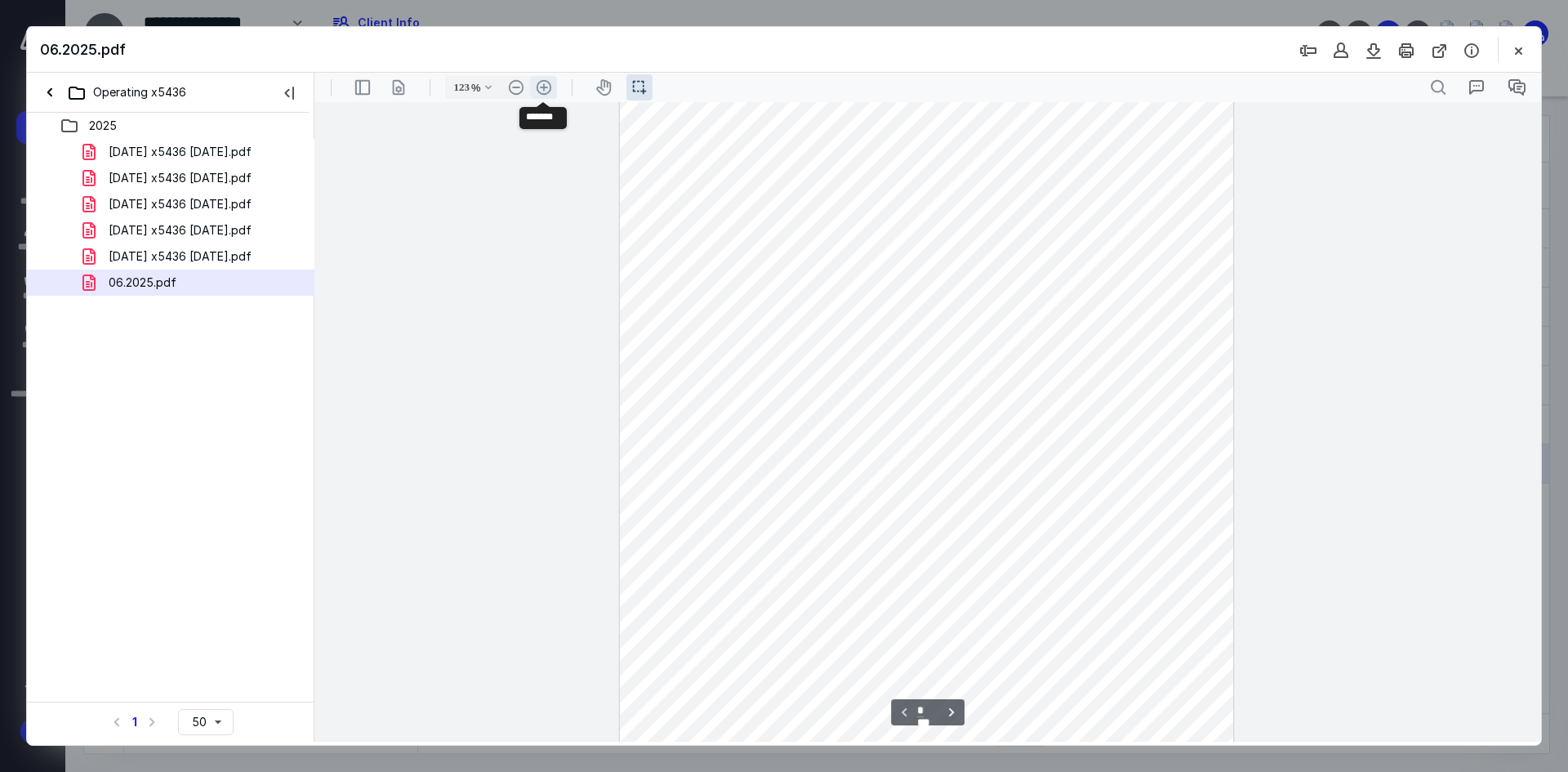 click on ".cls-1{fill:#abb0c4;} icon - header - zoom - in - line" at bounding box center (544, 87) 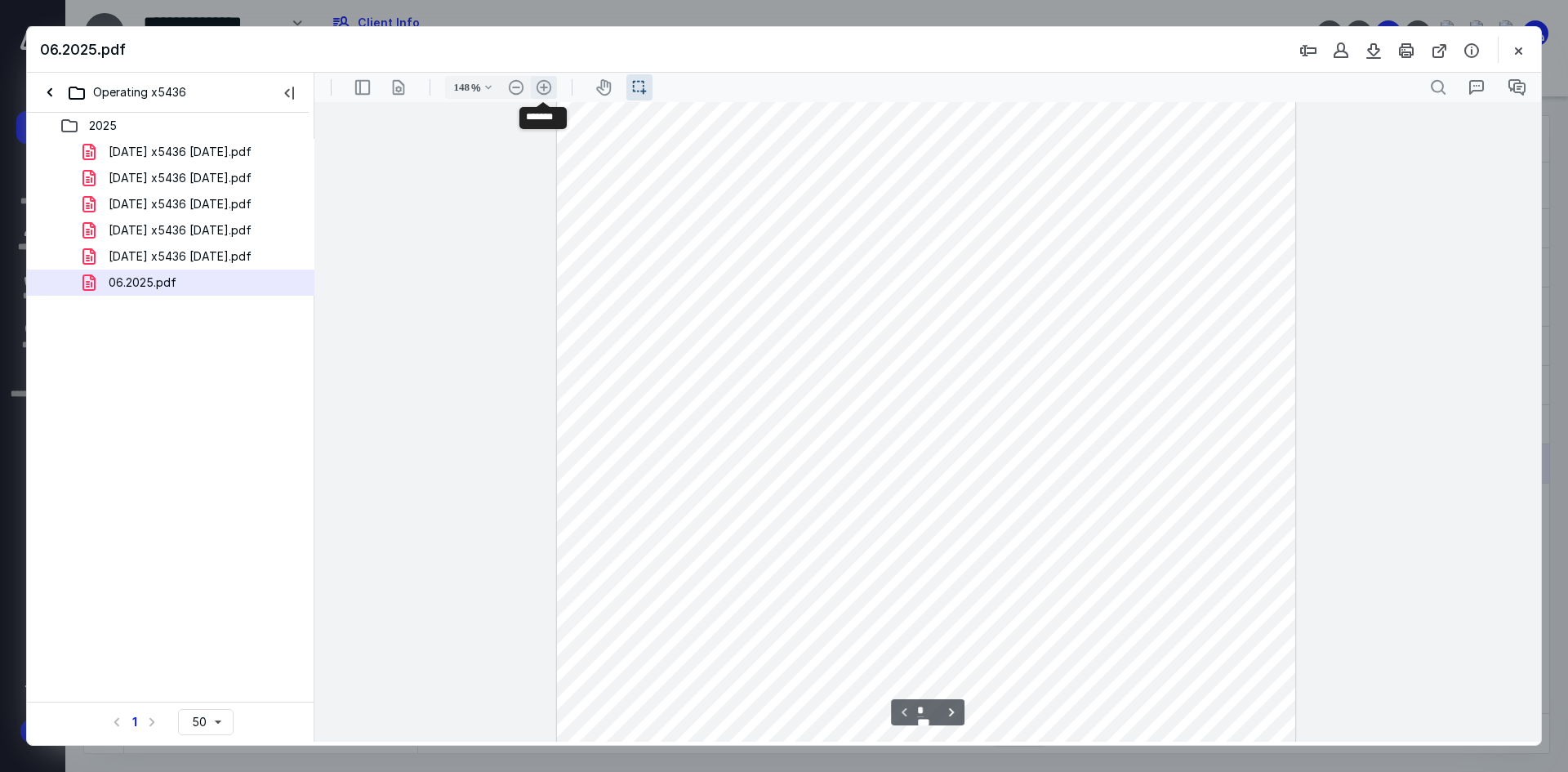 click on ".cls-1{fill:#abb0c4;} icon - header - zoom - in - line" at bounding box center (544, 87) 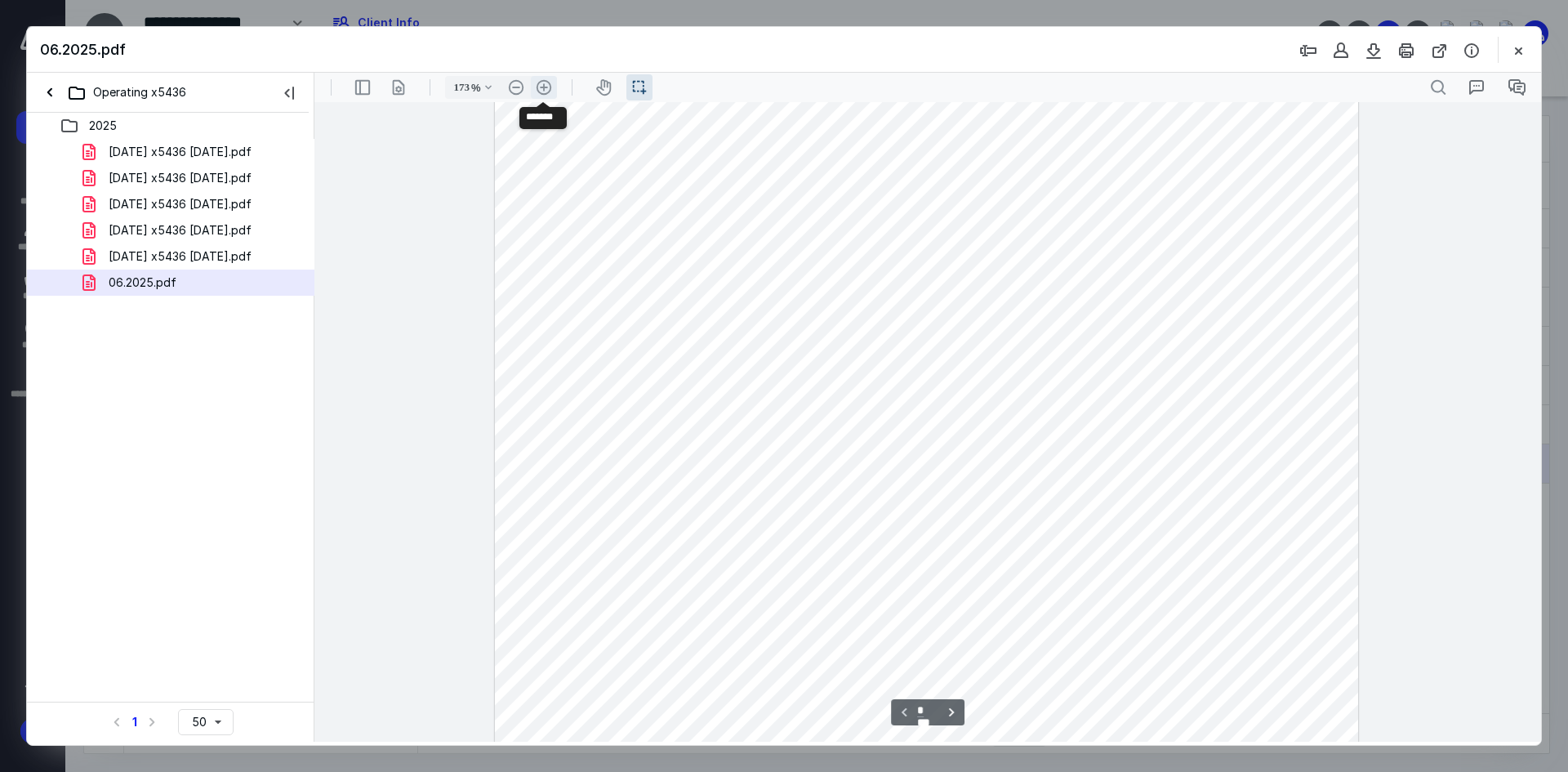 click on ".cls-1{fill:#abb0c4;} icon - header - zoom - in - line" at bounding box center (544, 87) 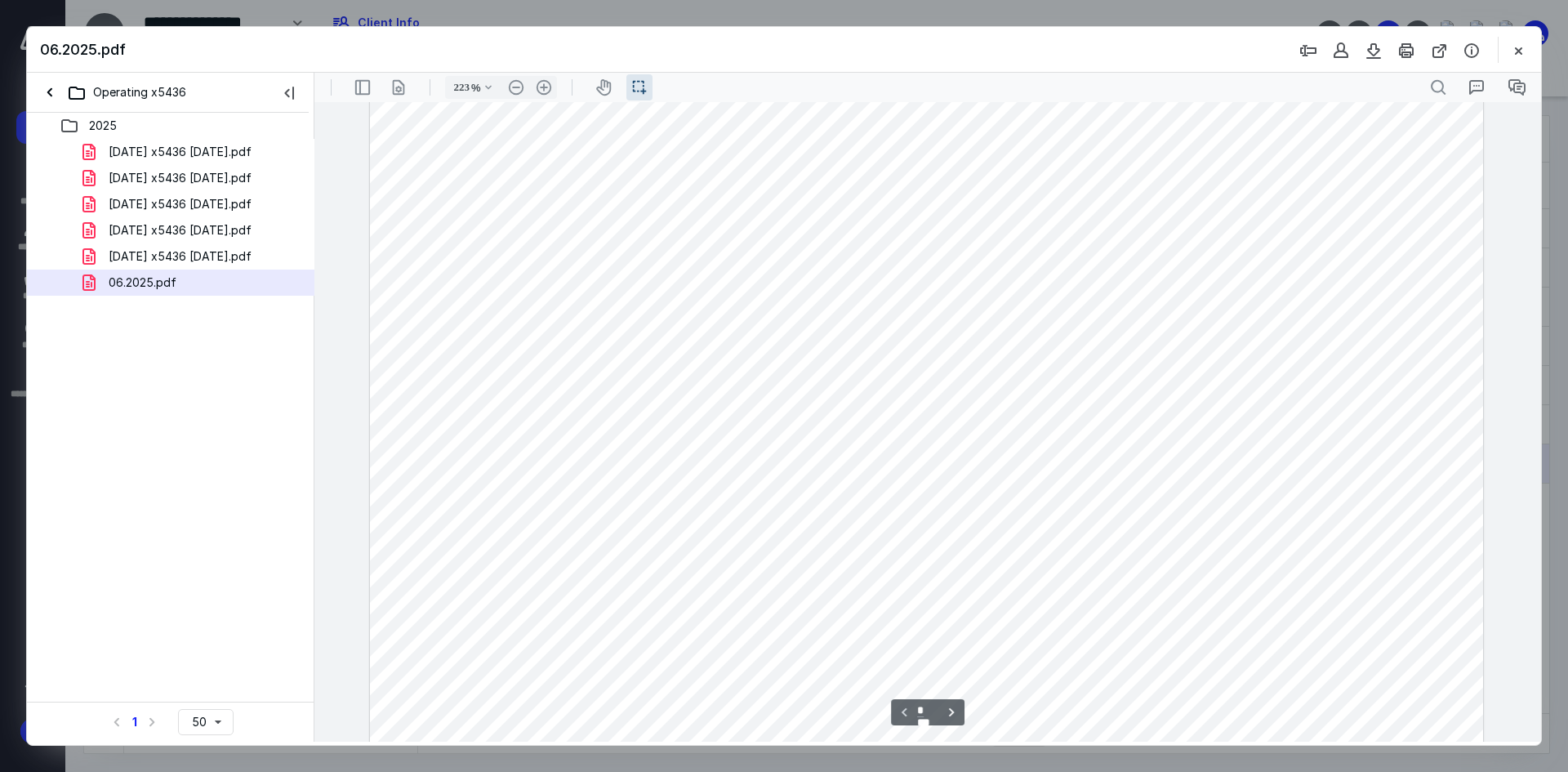 scroll, scrollTop: 302, scrollLeft: 0, axis: vertical 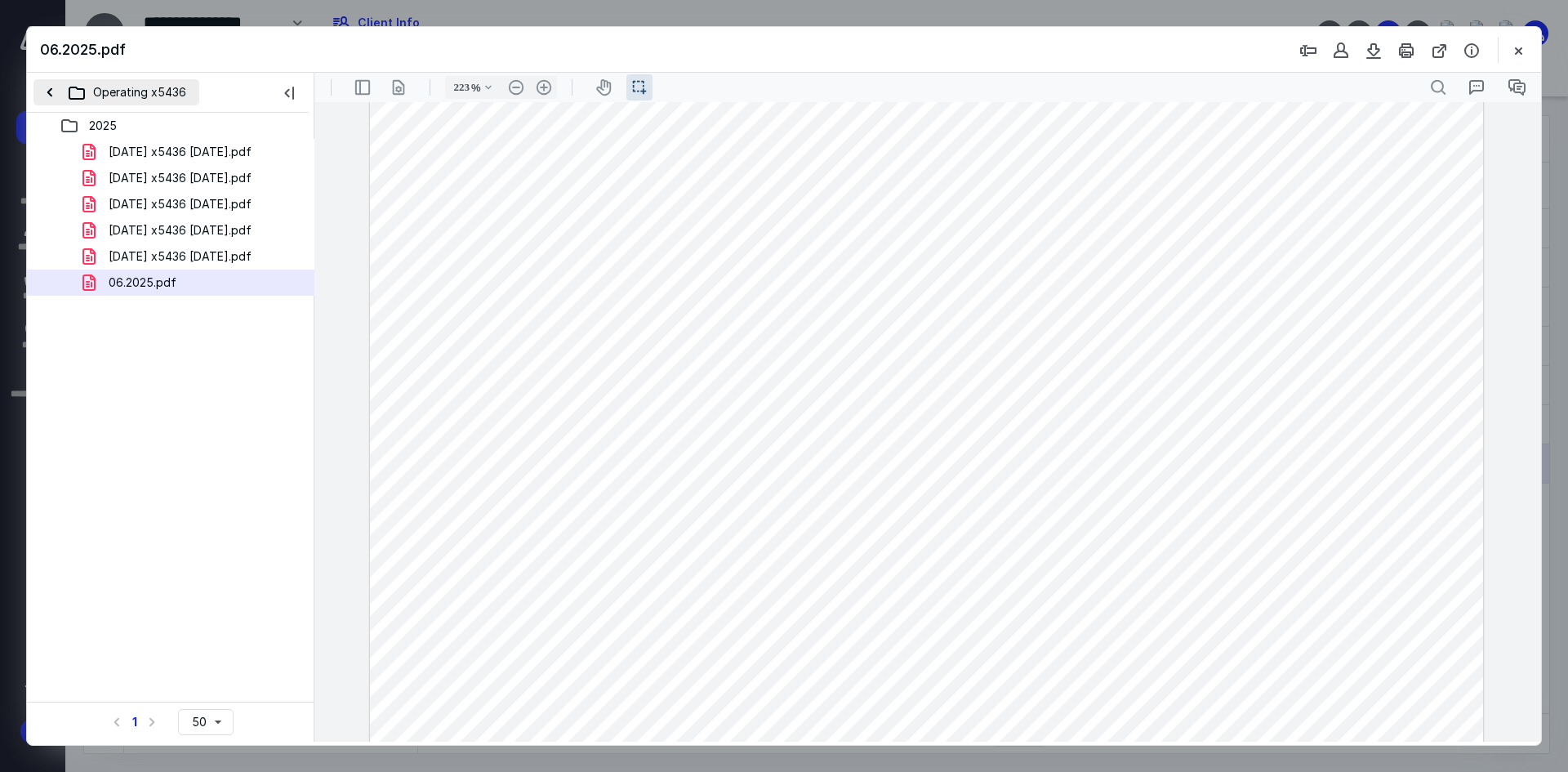 click on "Operating x5436" at bounding box center [116, 92] 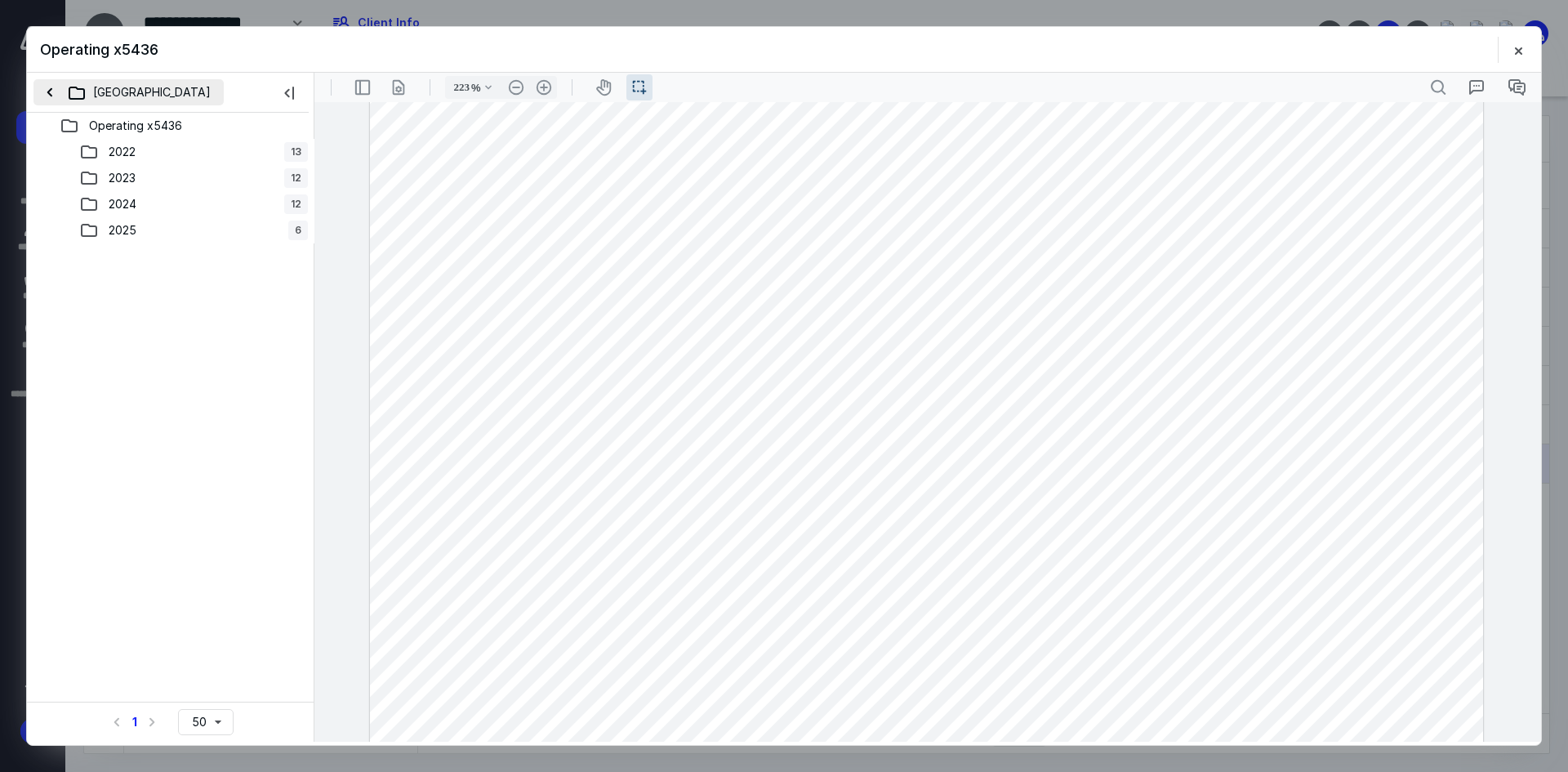 click on "[GEOGRAPHIC_DATA]" at bounding box center (128, 92) 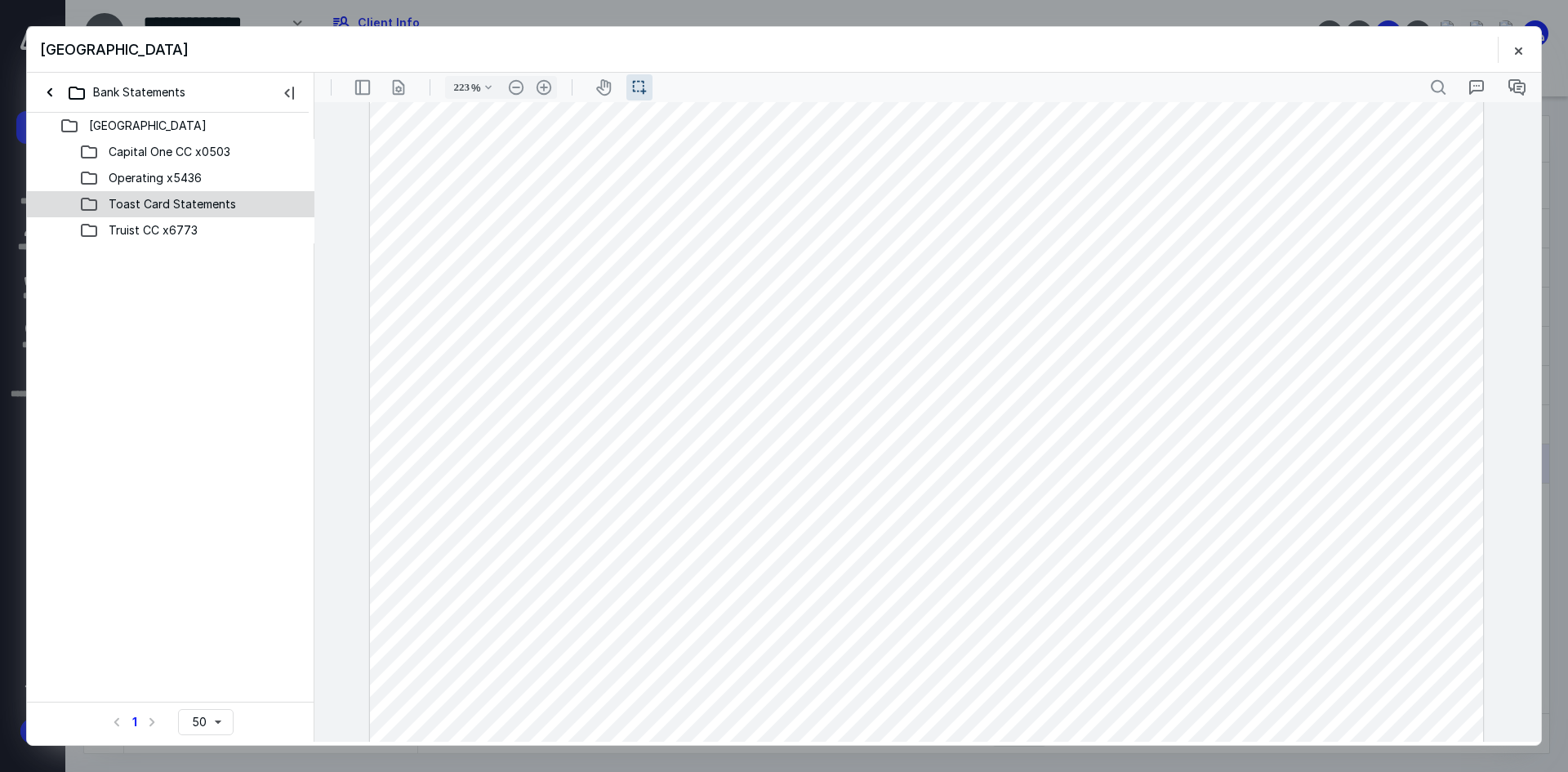 click on "Toast Card Statements" at bounding box center (172, 204) 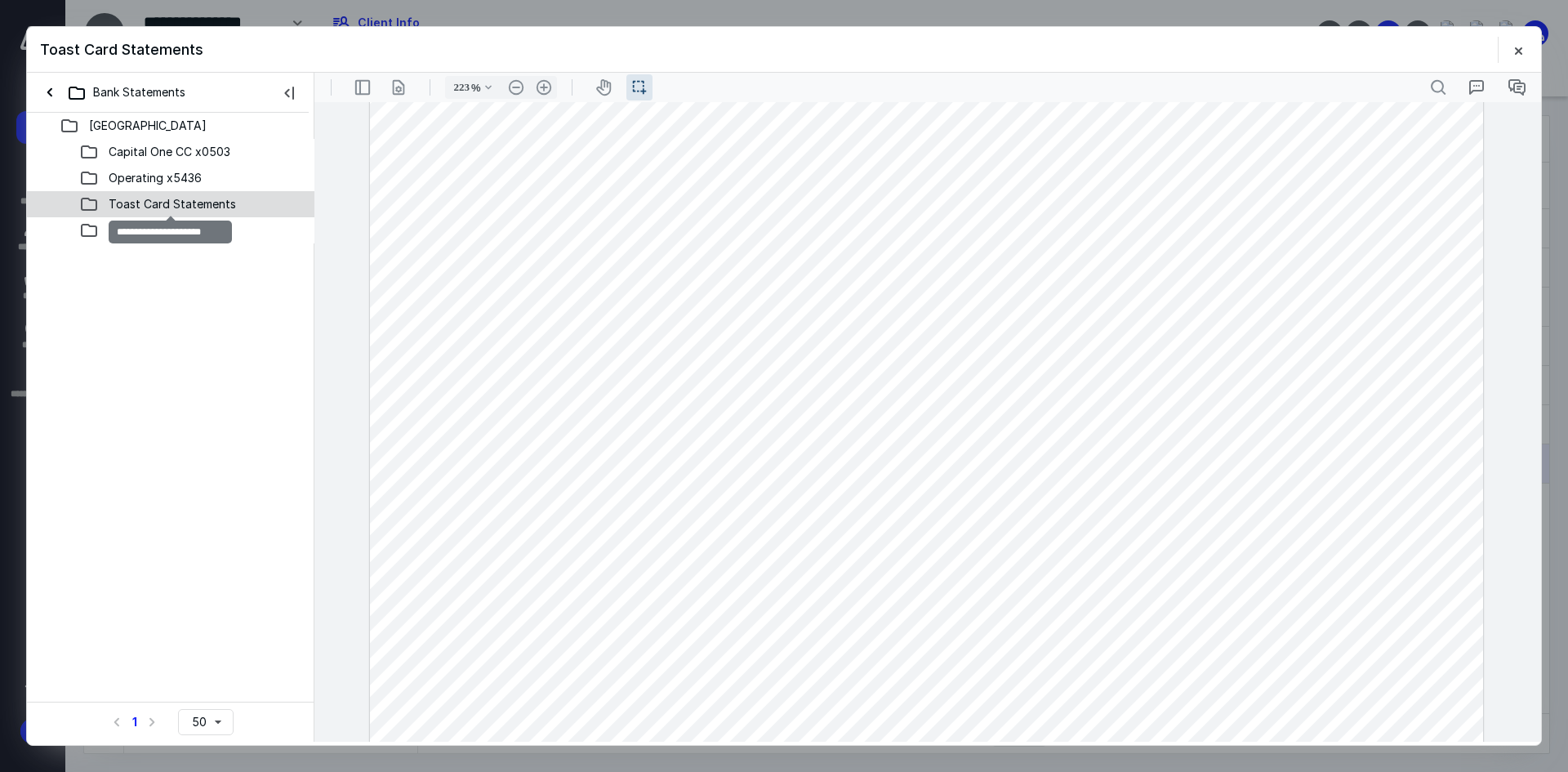 click on "Toast Card Statements" at bounding box center [172, 204] 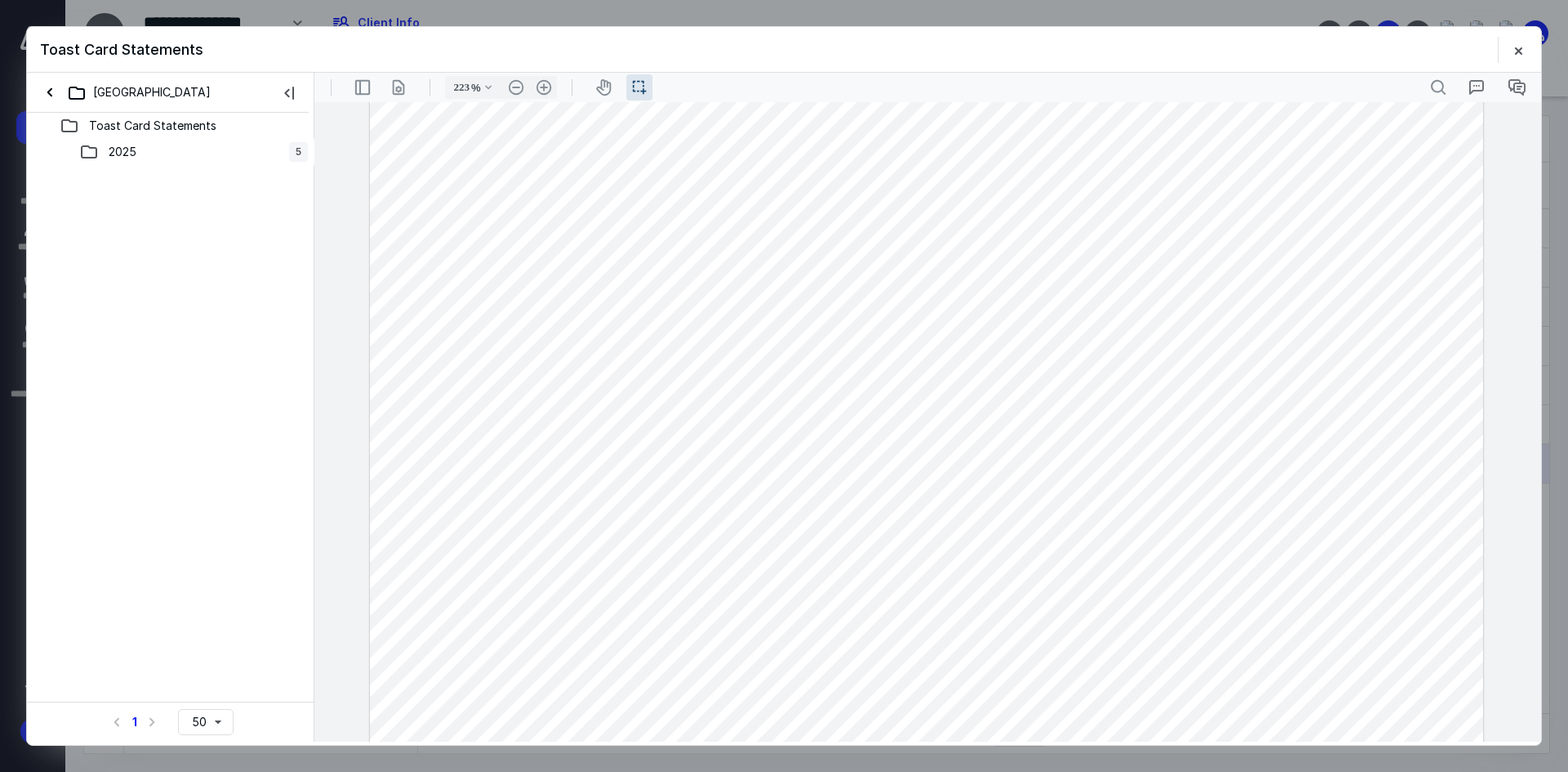 click on "Toast Card Statements" at bounding box center (171, 126) 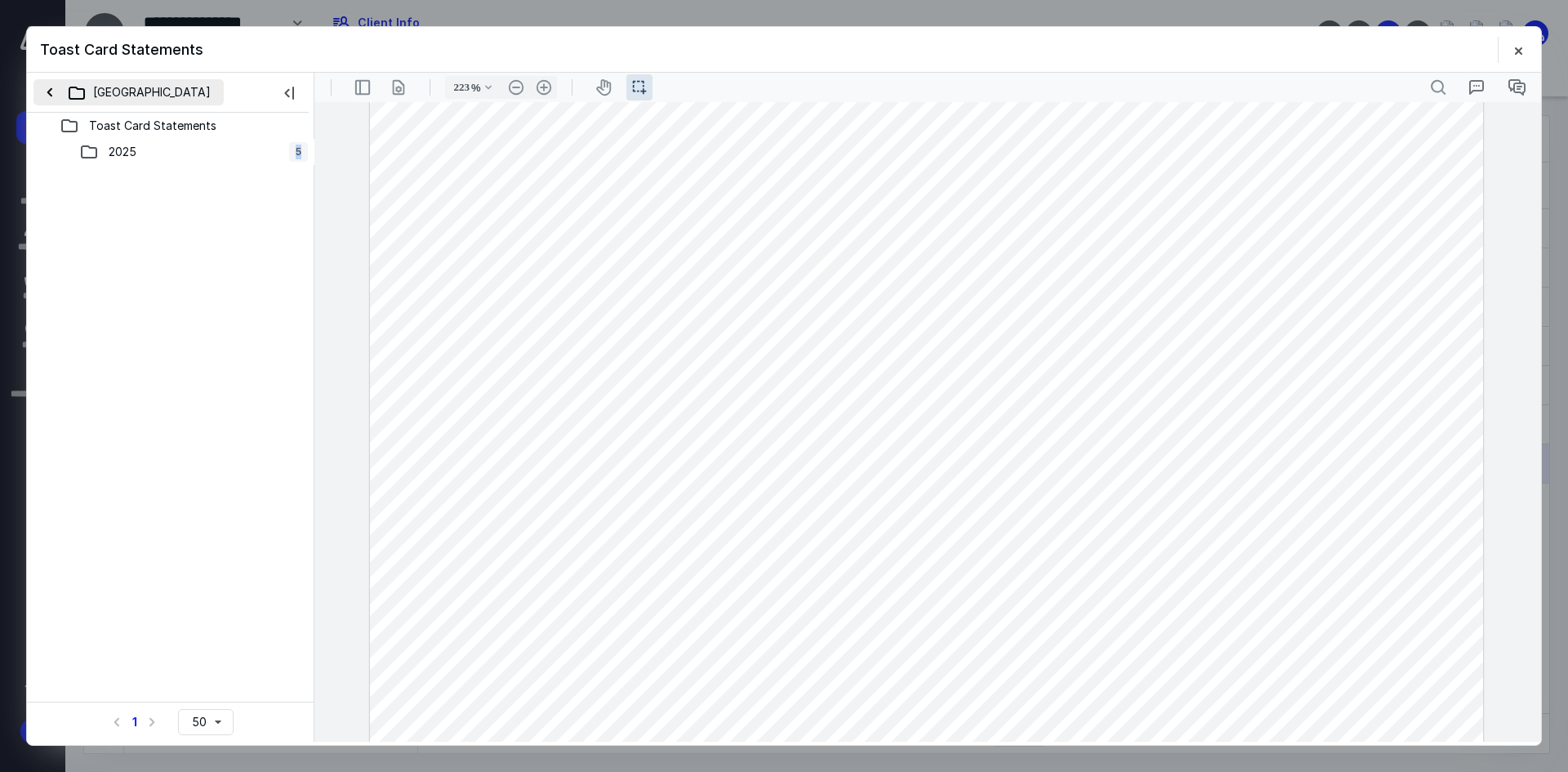 click on "[GEOGRAPHIC_DATA]" at bounding box center [128, 92] 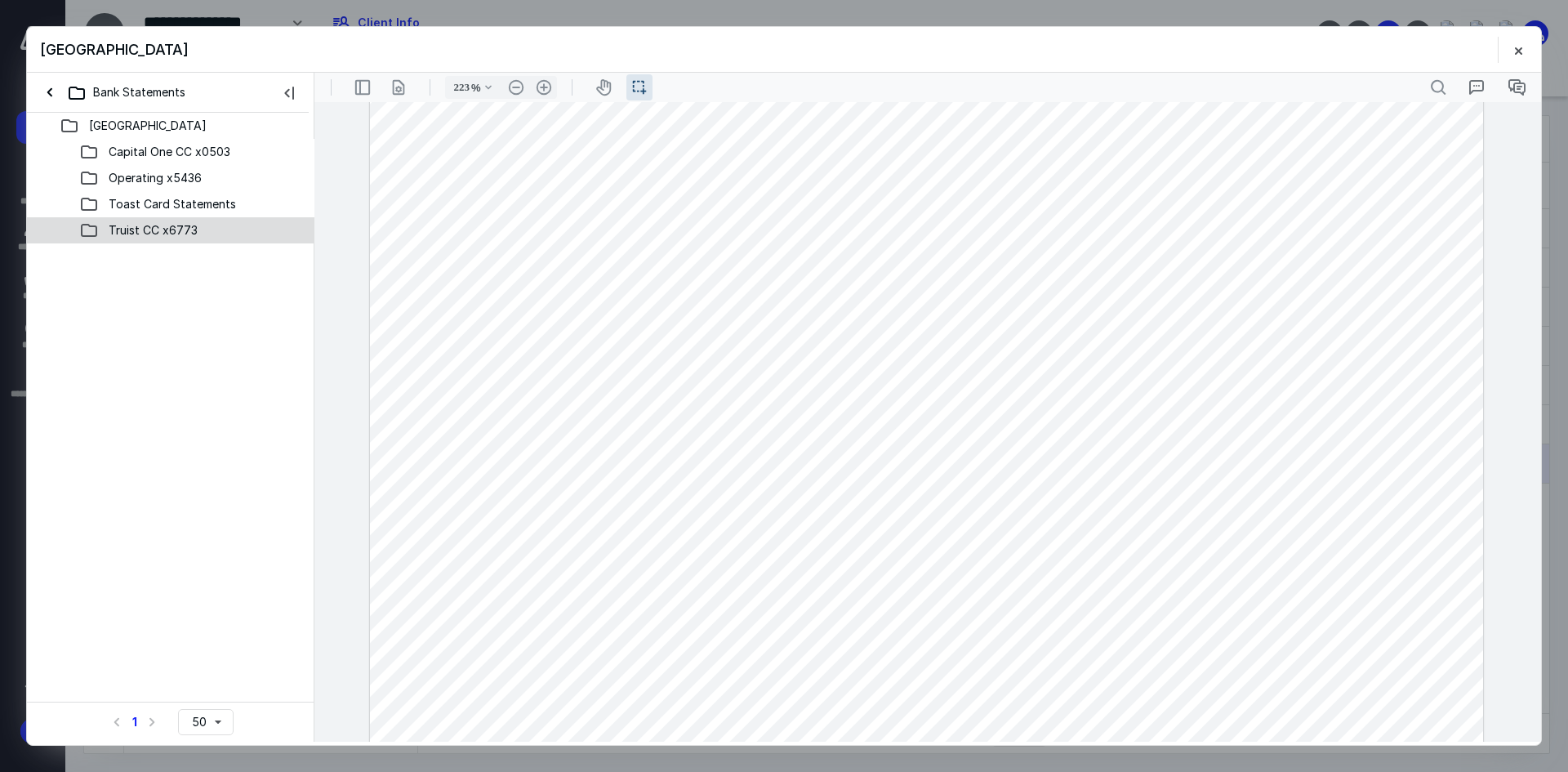 click on "Truist CC x6773" at bounding box center [153, 230] 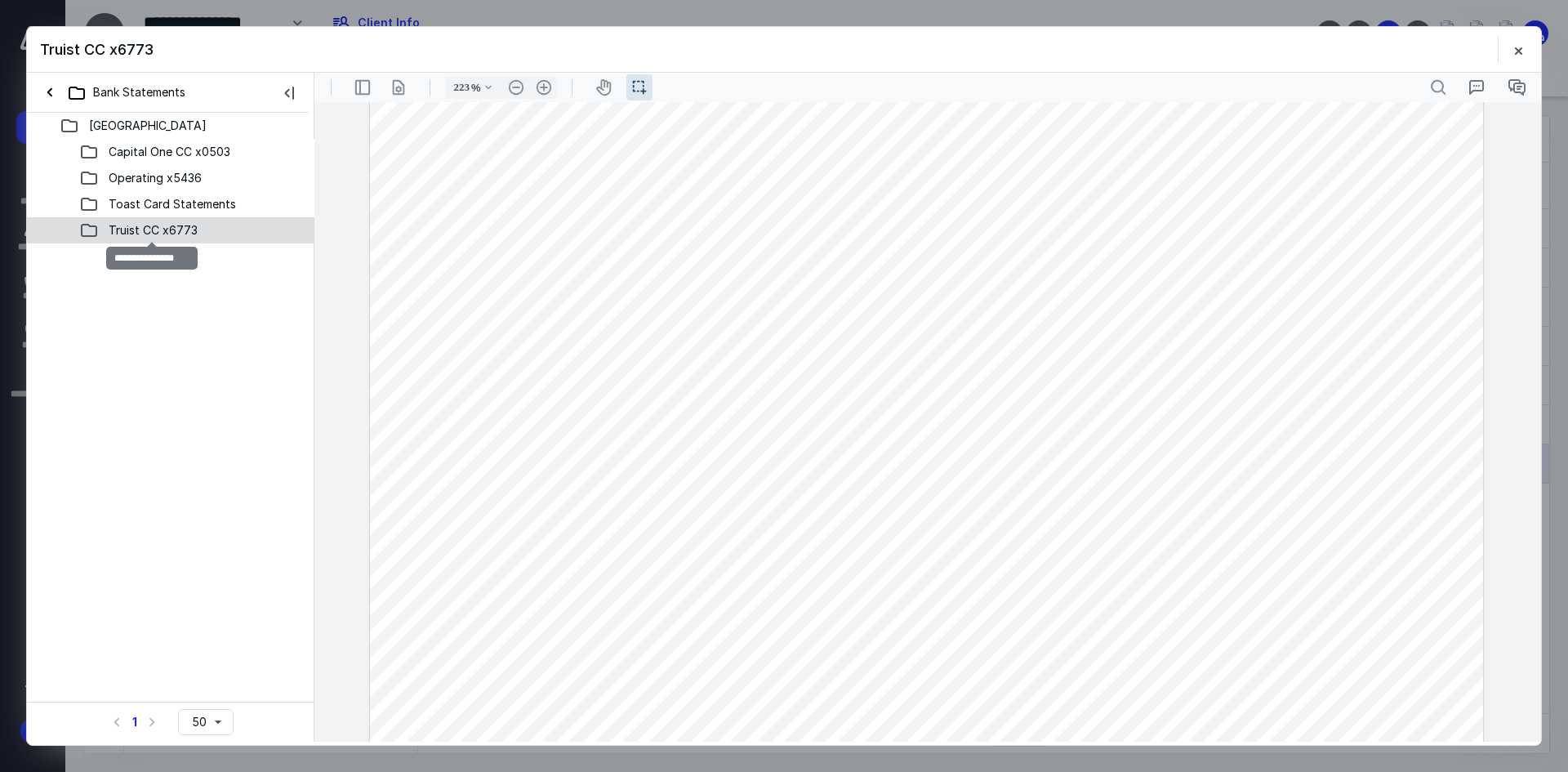 click on "Truist CC x6773" at bounding box center (153, 230) 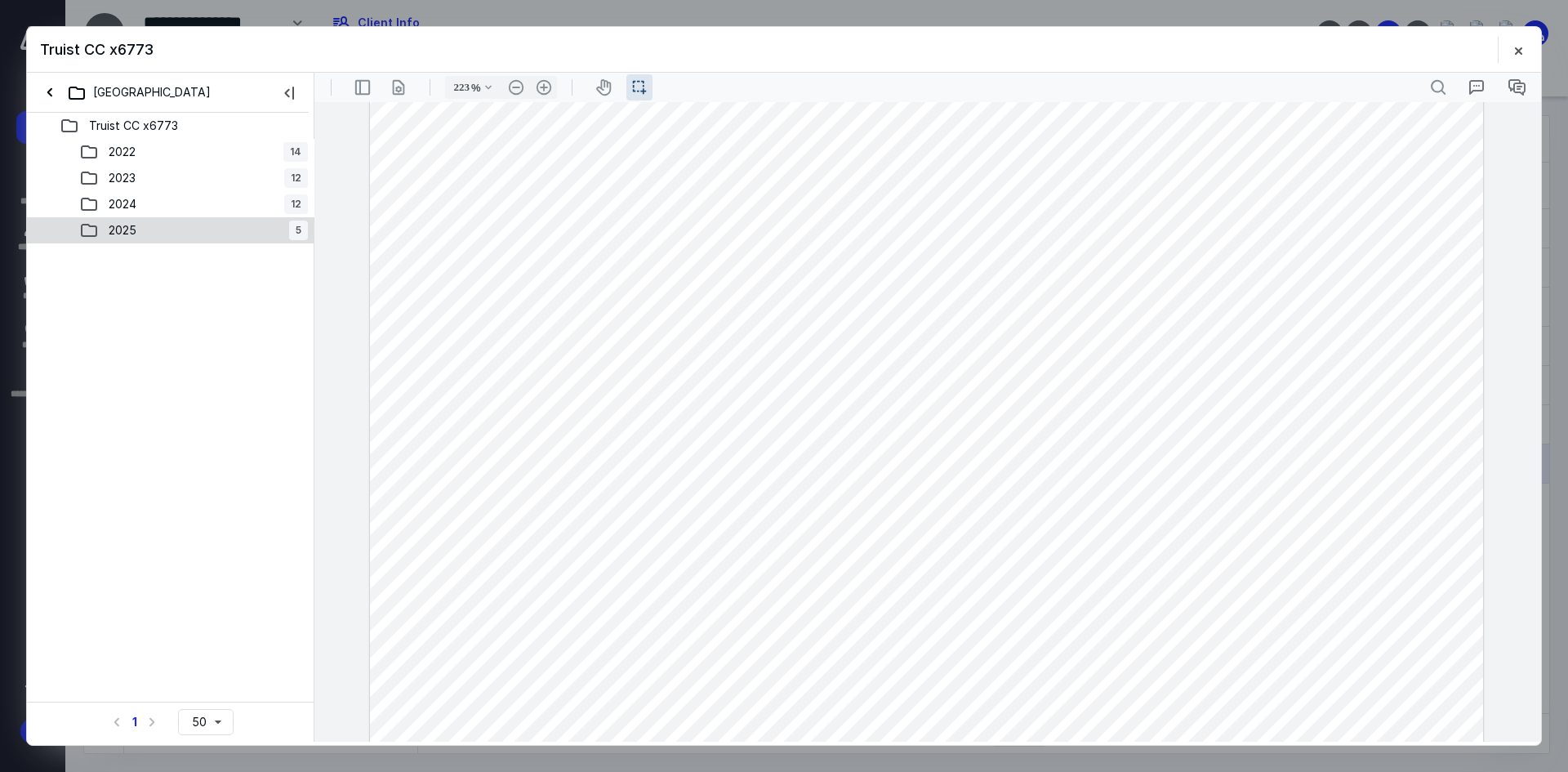 click on "2025 5" at bounding box center [194, 230] 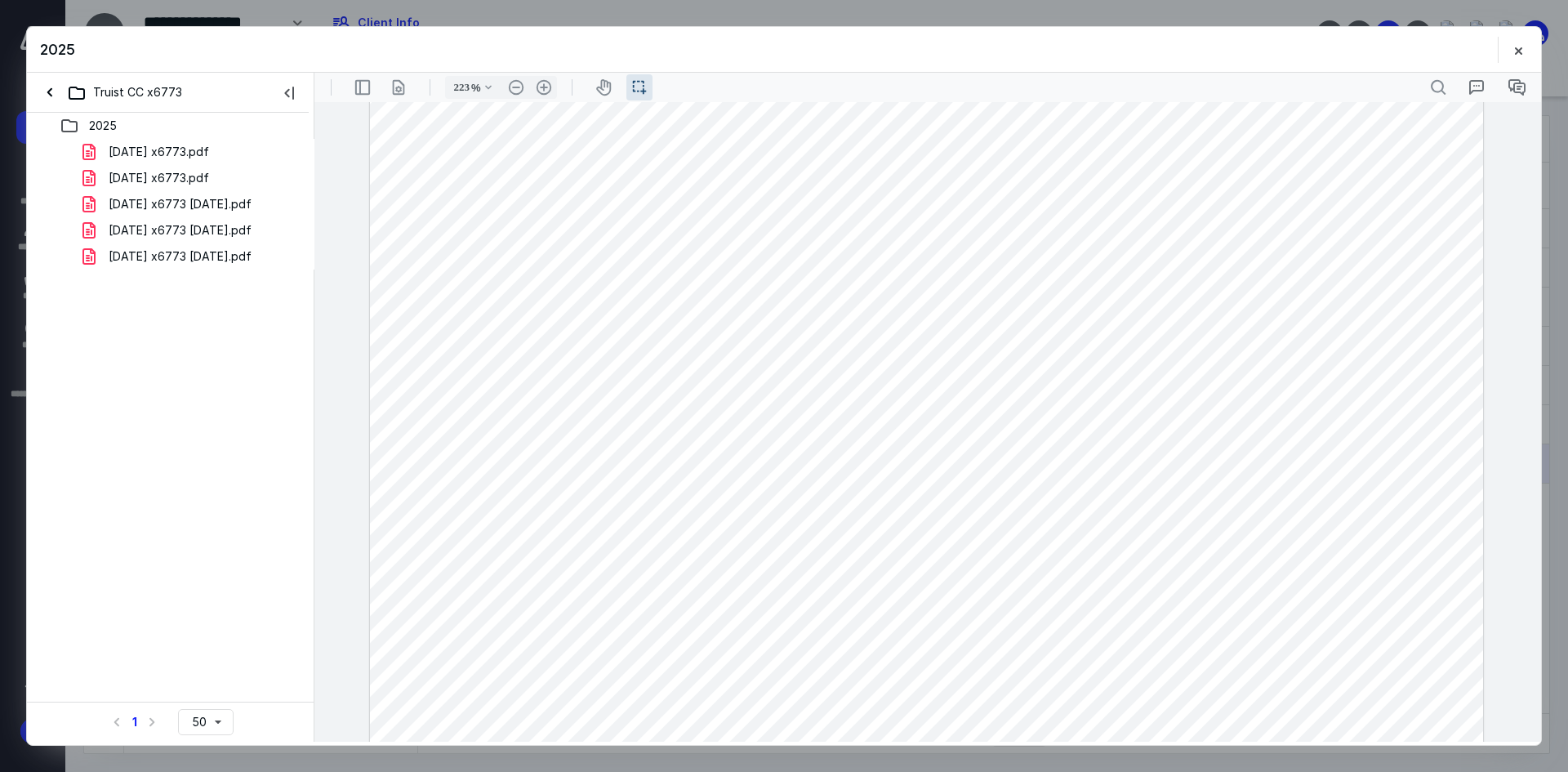 drag, startPoint x: 219, startPoint y: 318, endPoint x: 289, endPoint y: 319, distance: 70.00714 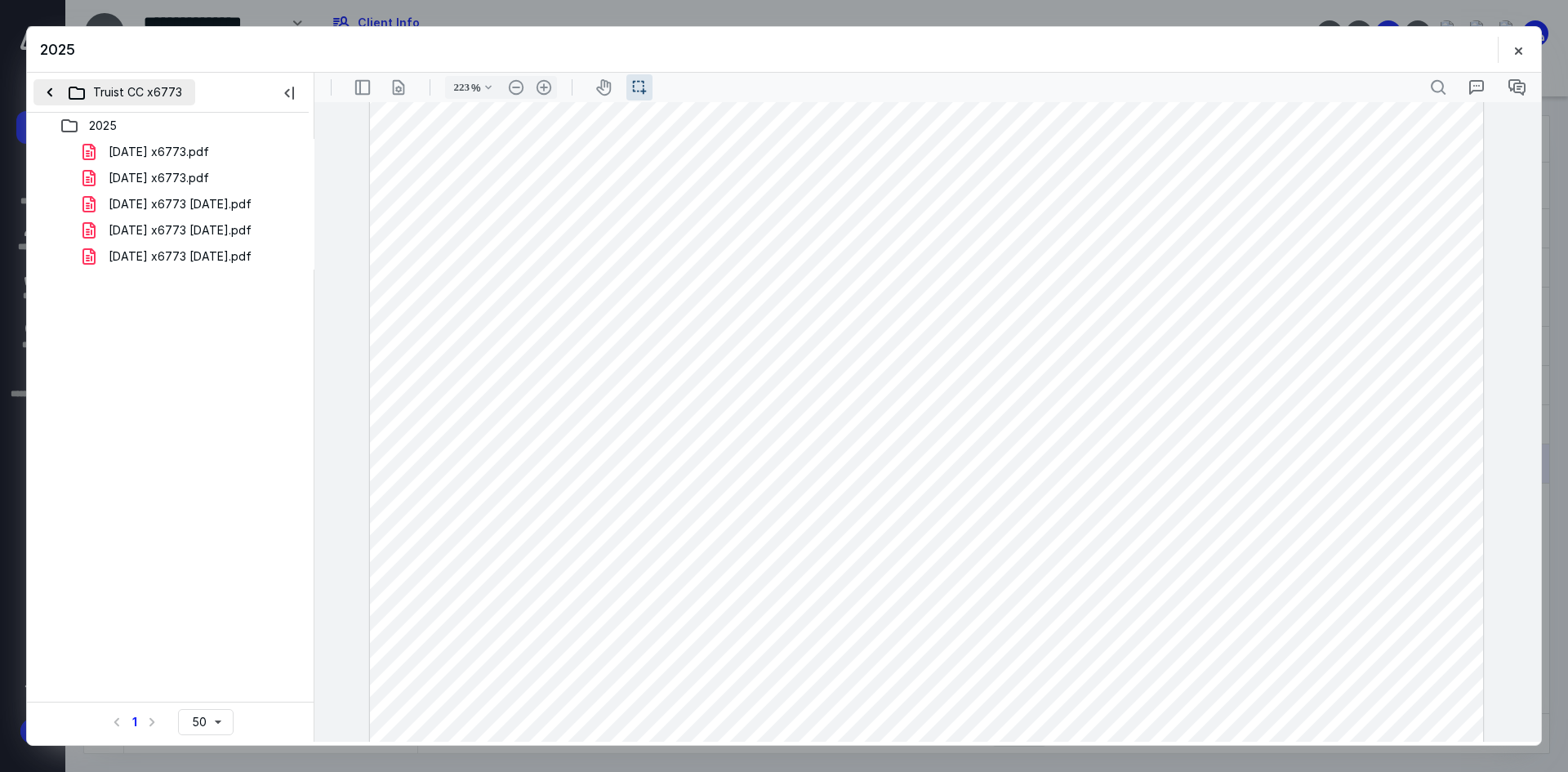 click on "Truist CC x6773" at bounding box center [114, 92] 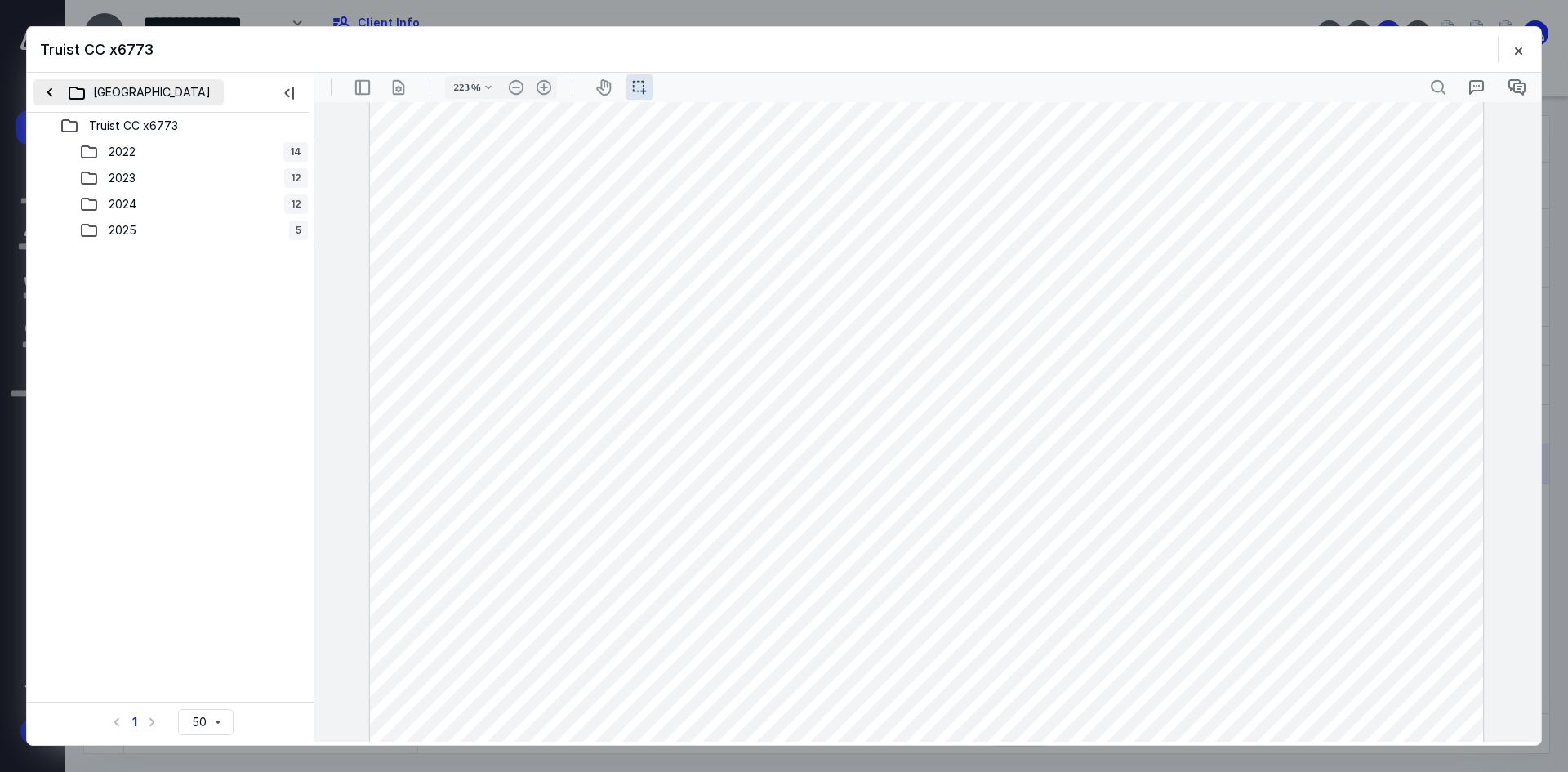 click on "[GEOGRAPHIC_DATA]" at bounding box center [128, 92] 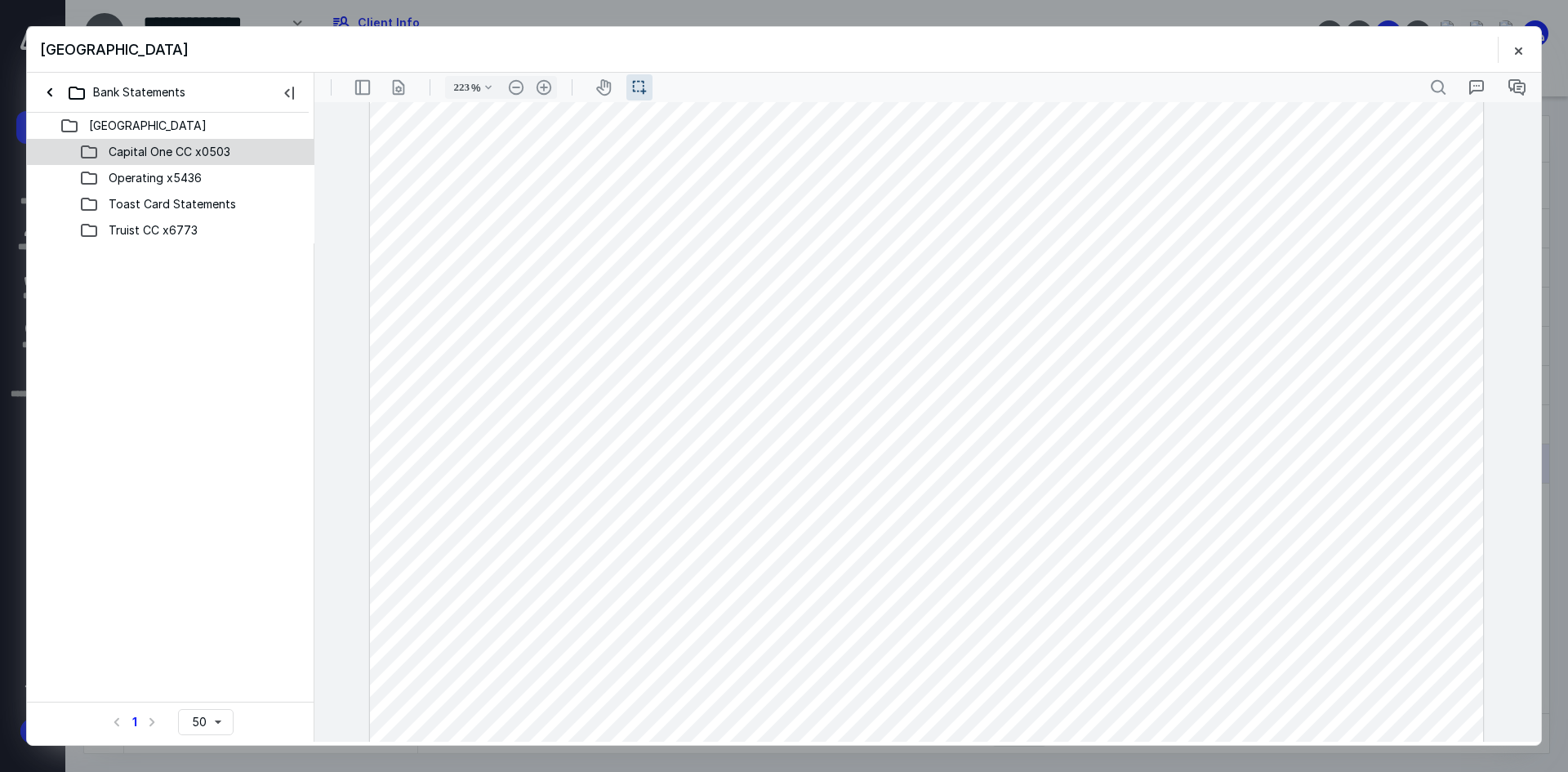 click on "Capital One CC x0503" at bounding box center (169, 152) 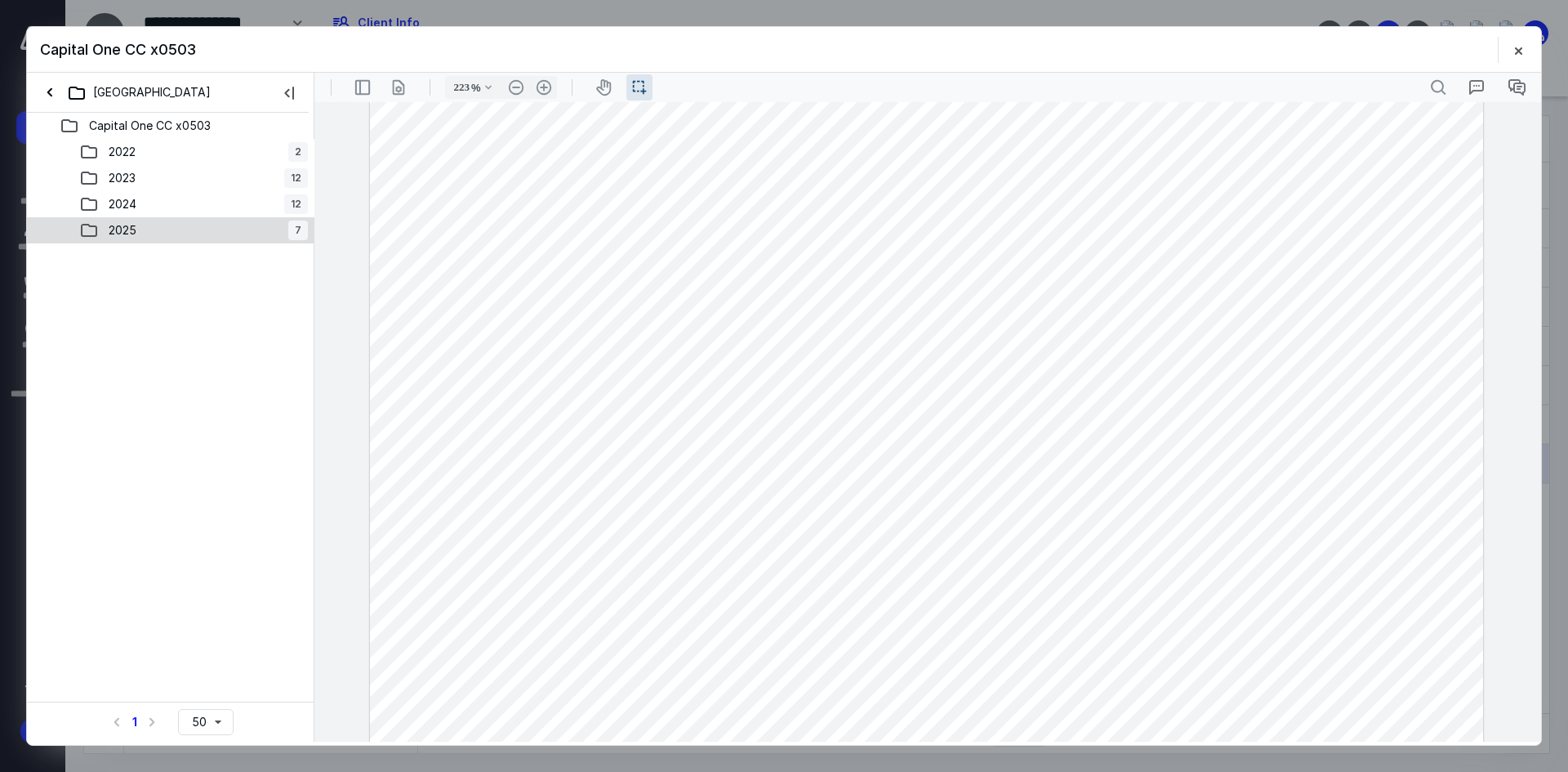 click on "2025 7" at bounding box center [194, 230] 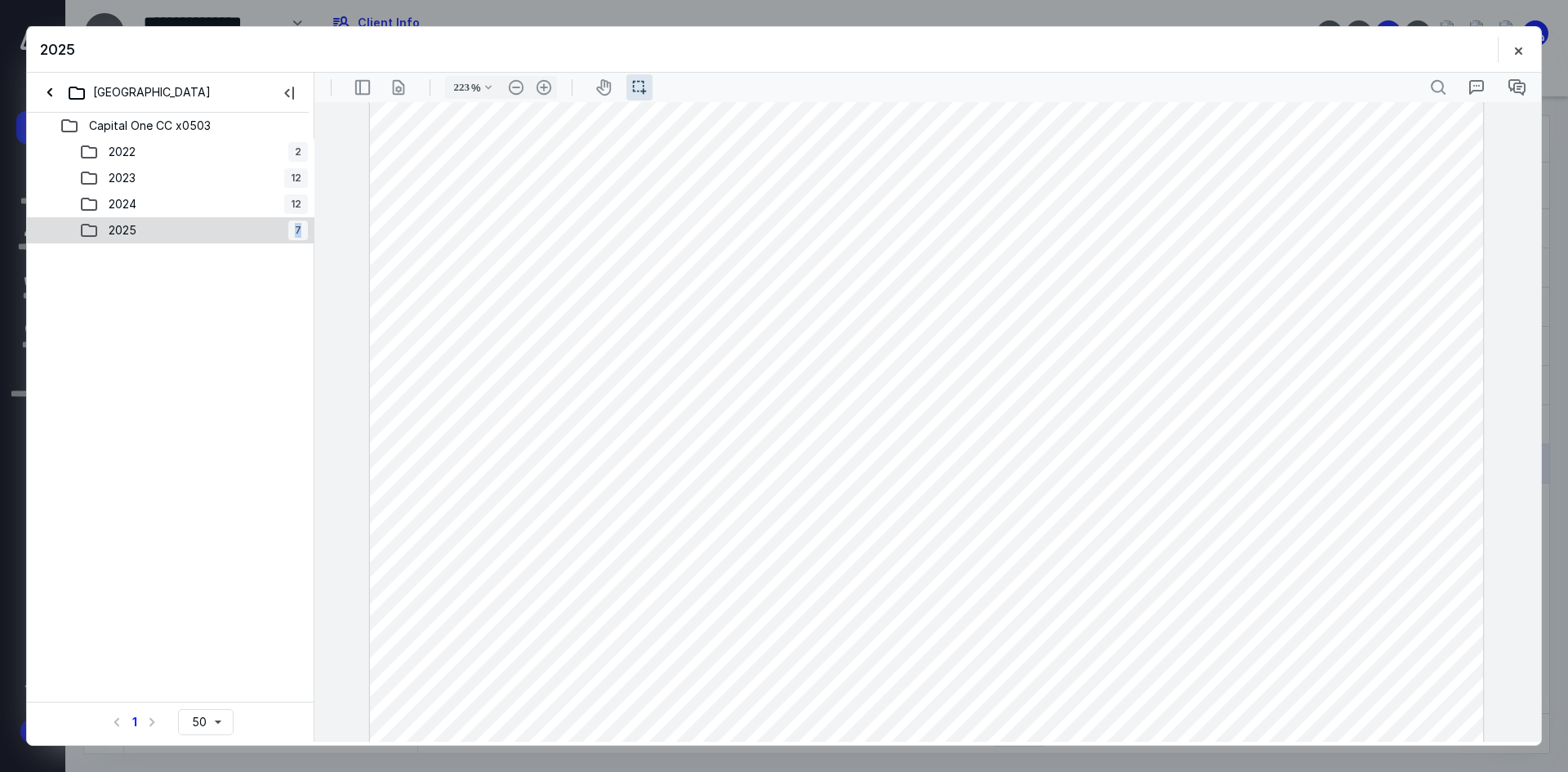 click on "2025 7" at bounding box center (194, 230) 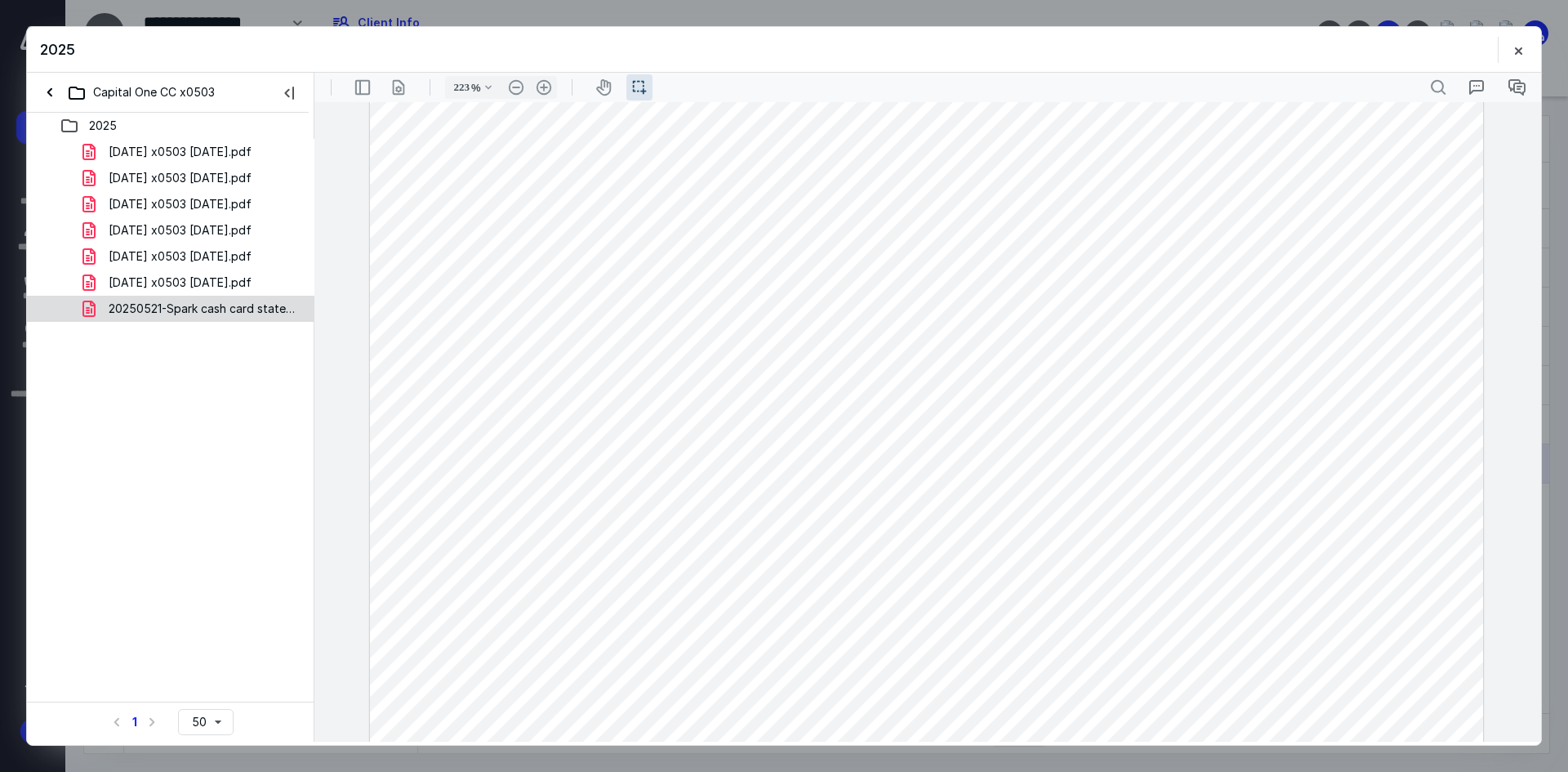click on "20250521-Spark cash card statement-xxxx.pdf" at bounding box center [203, 309] 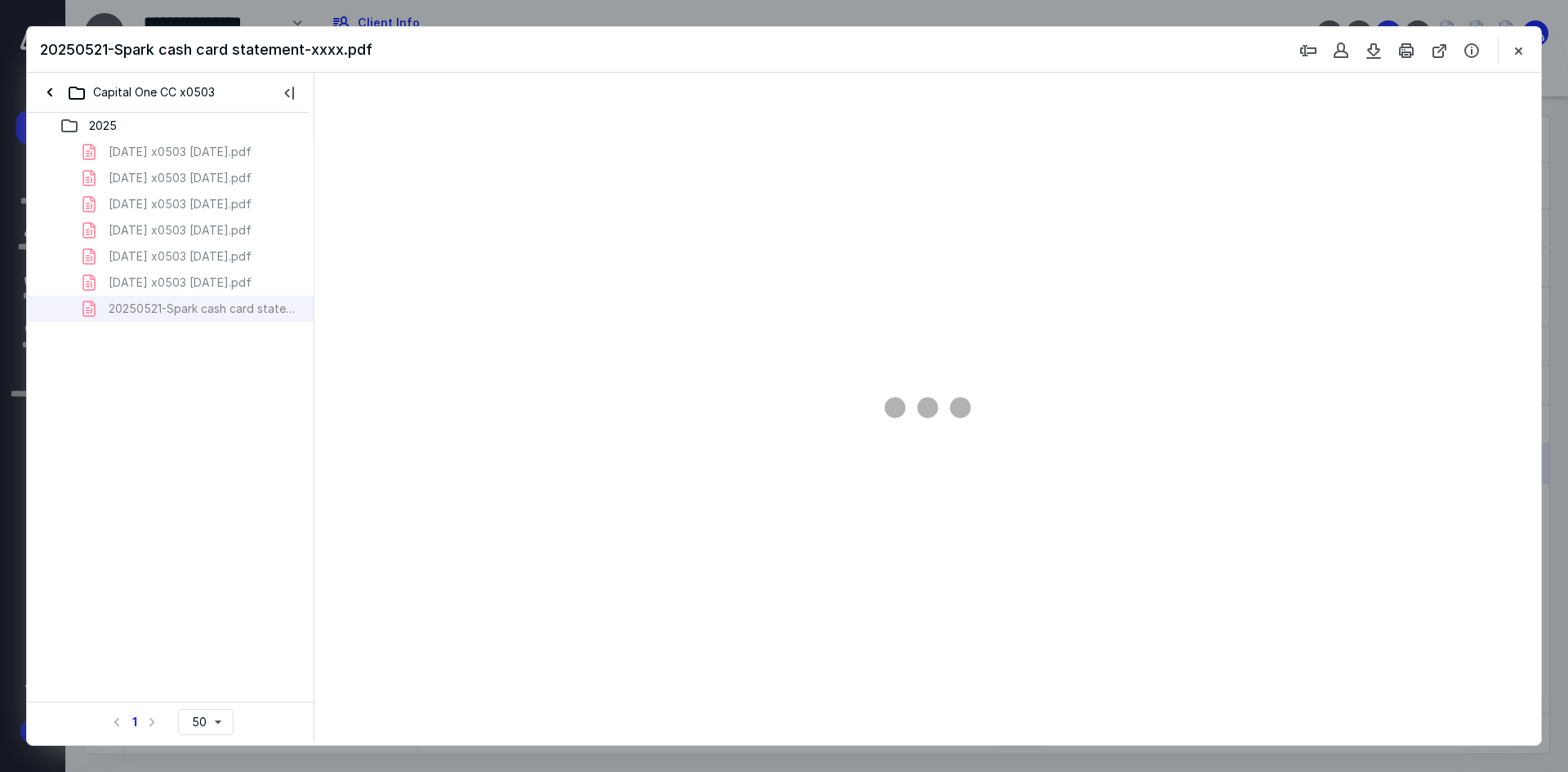 click at bounding box center [1518, 50] 